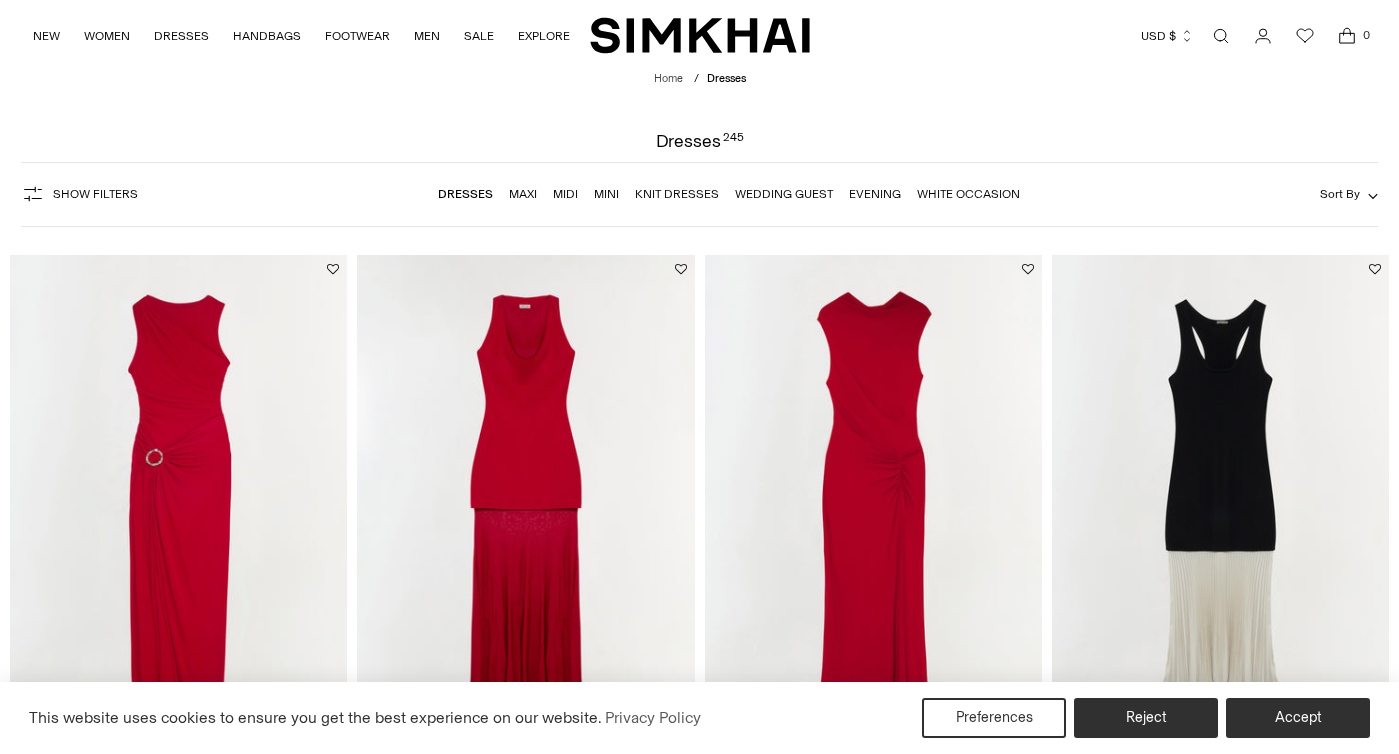 scroll, scrollTop: 0, scrollLeft: 0, axis: both 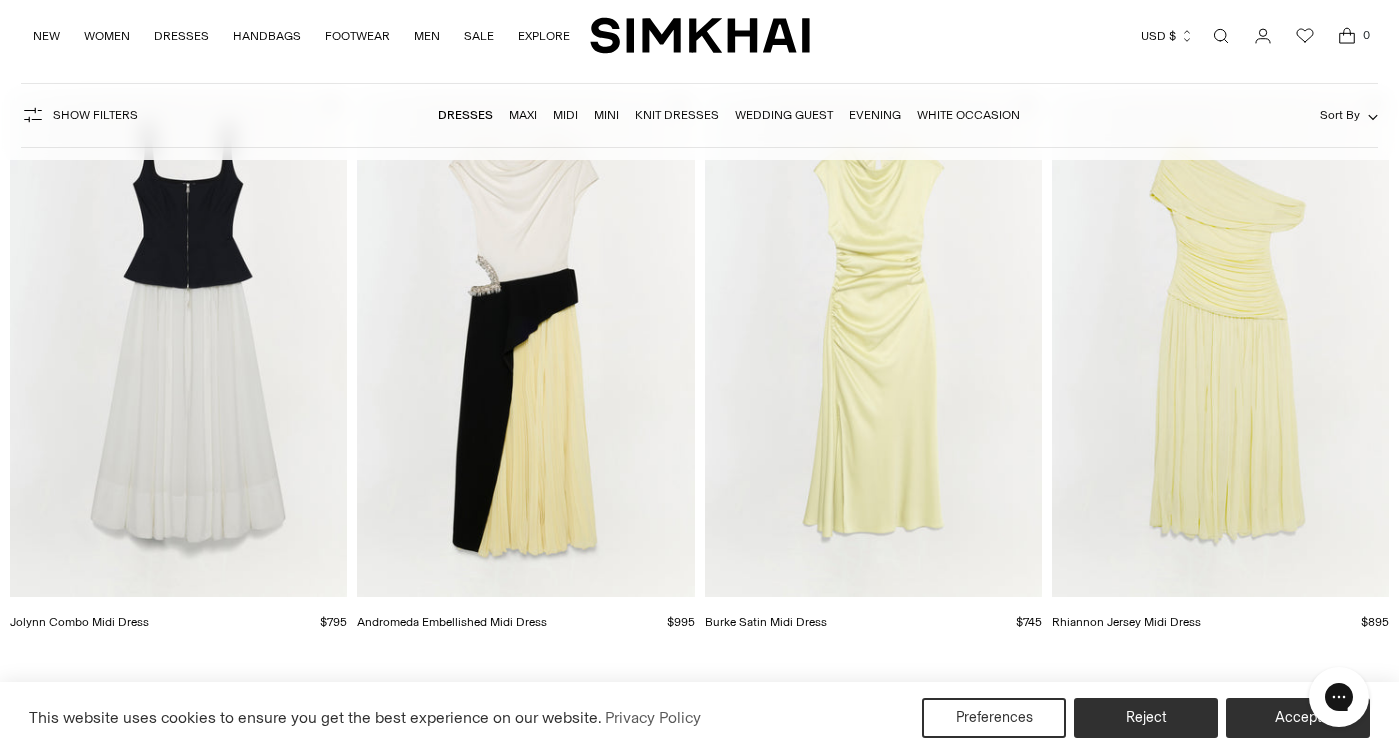 click at bounding box center (0, 0) 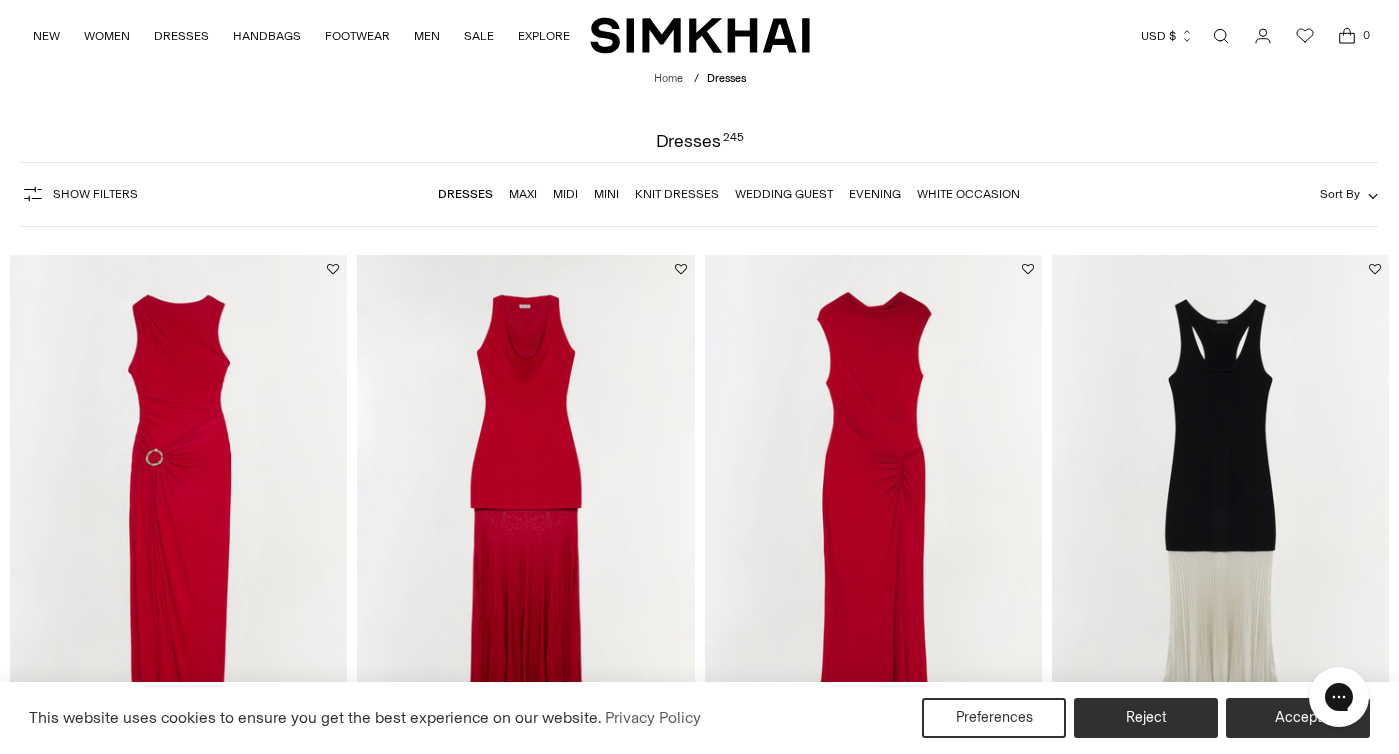 scroll, scrollTop: 0, scrollLeft: 0, axis: both 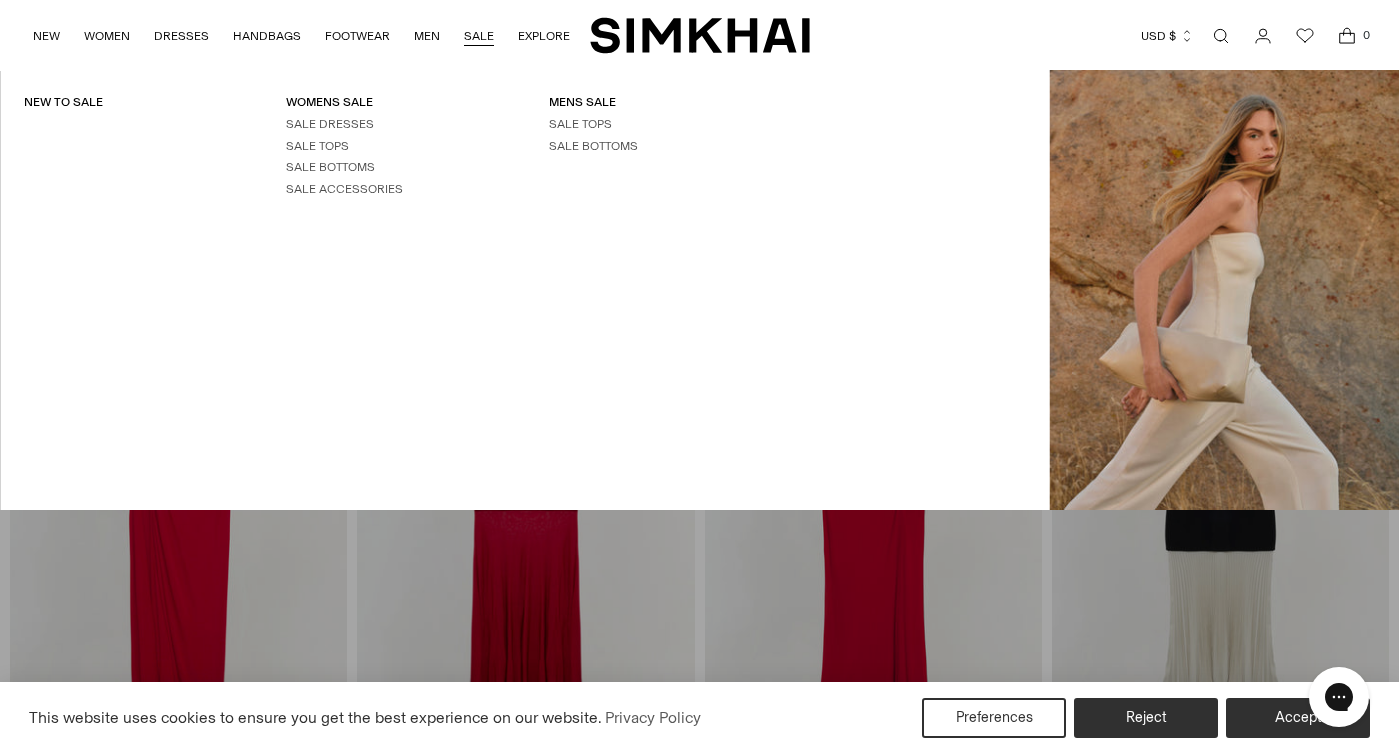 click on "SALE" at bounding box center (479, 36) 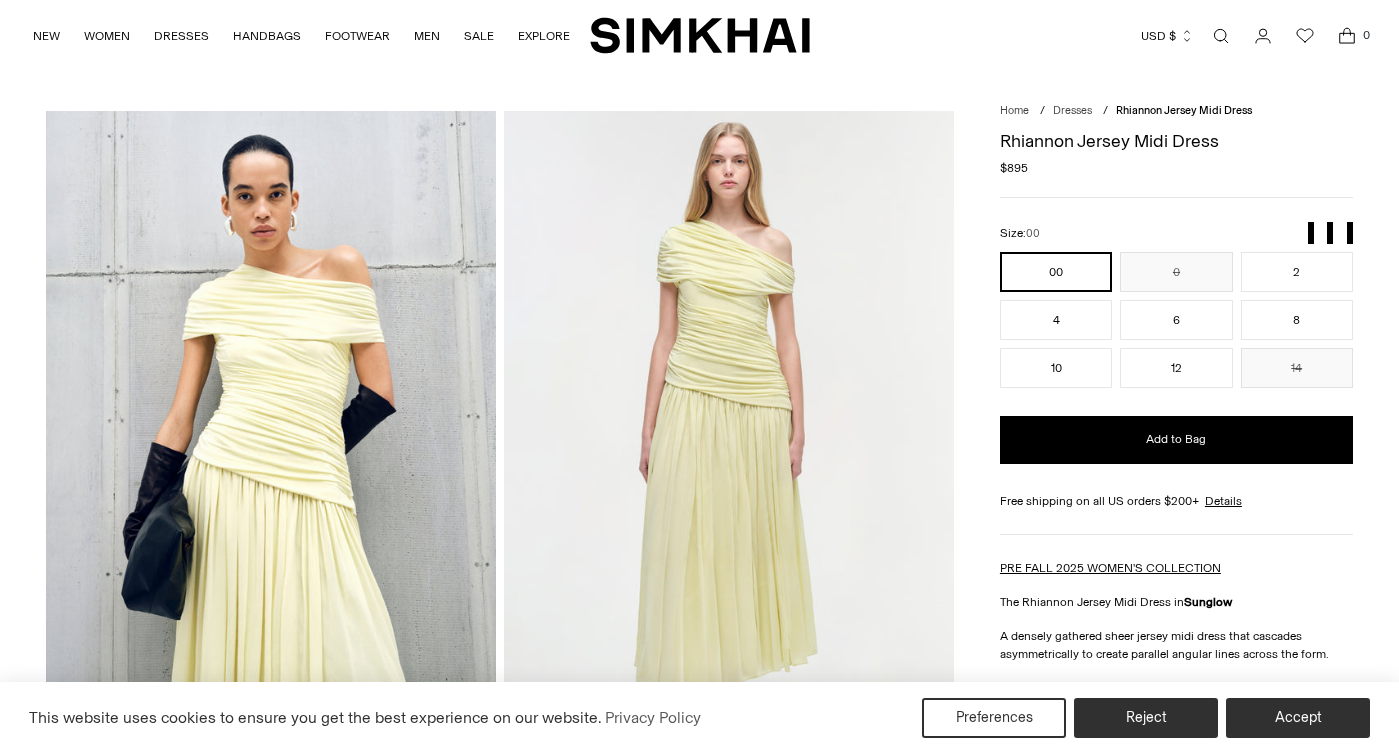 scroll, scrollTop: 0, scrollLeft: 0, axis: both 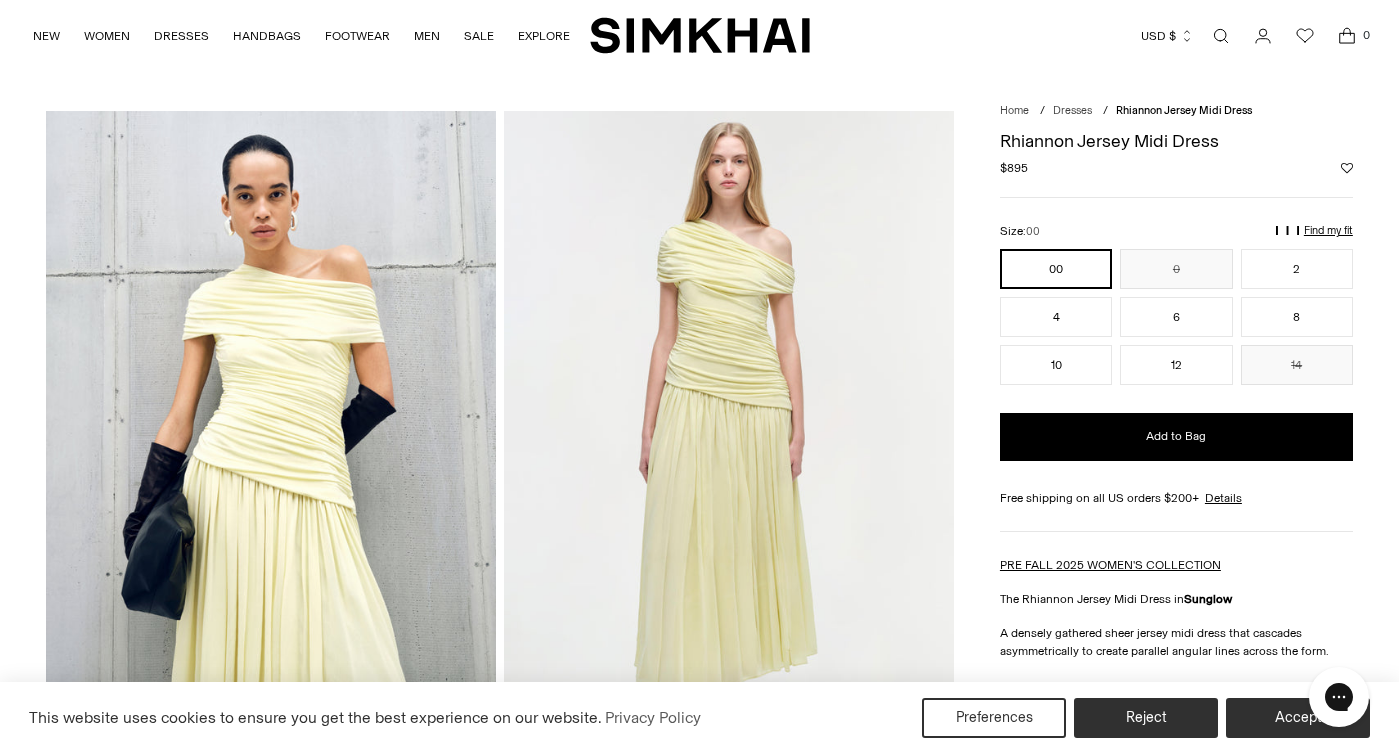 click at bounding box center [729, 448] 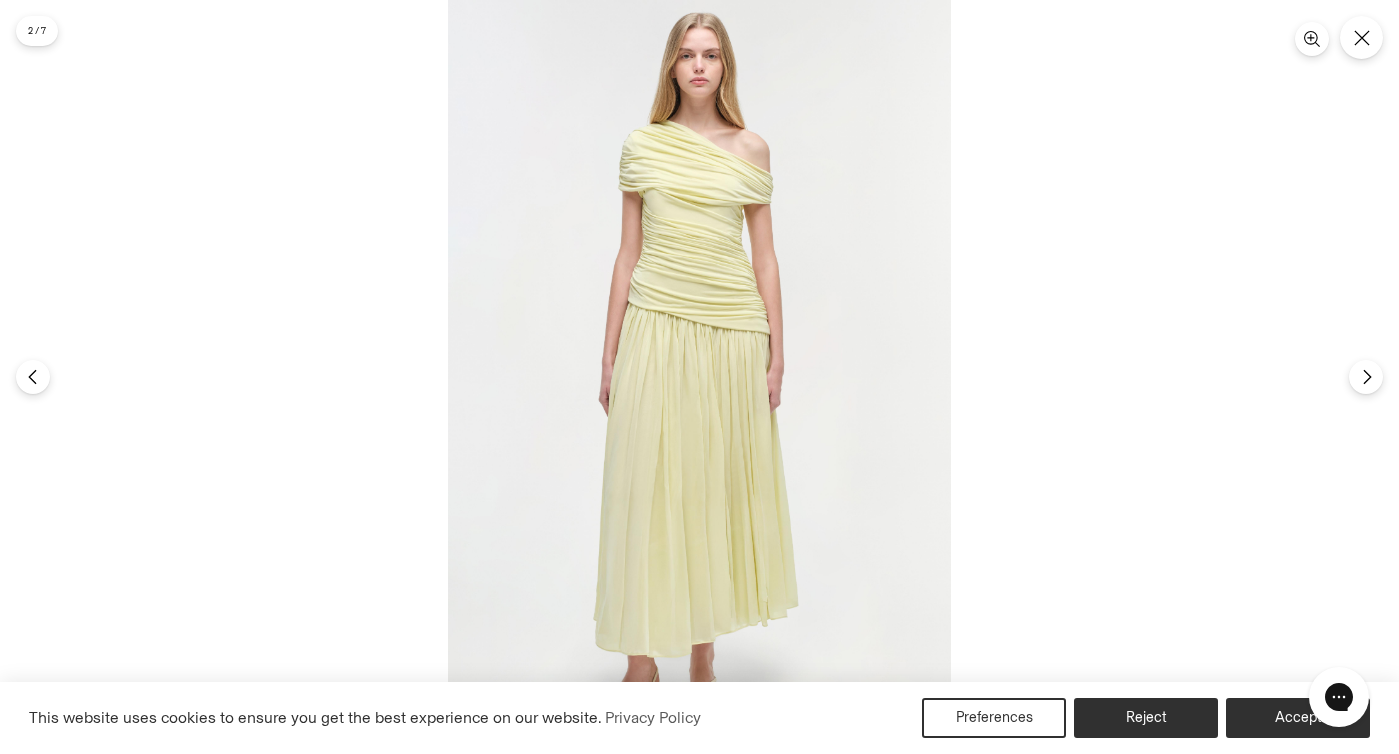 click at bounding box center (699, 377) 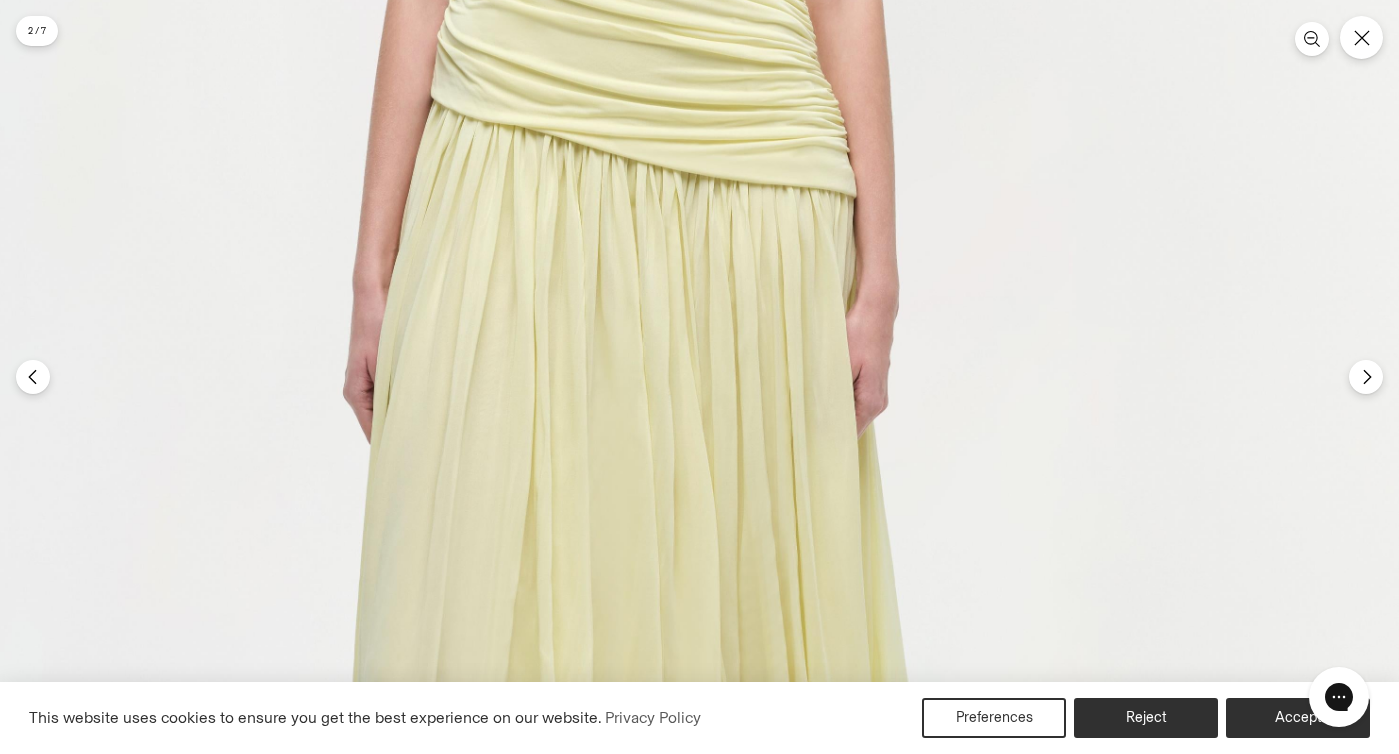 click at bounding box center (645, 325) 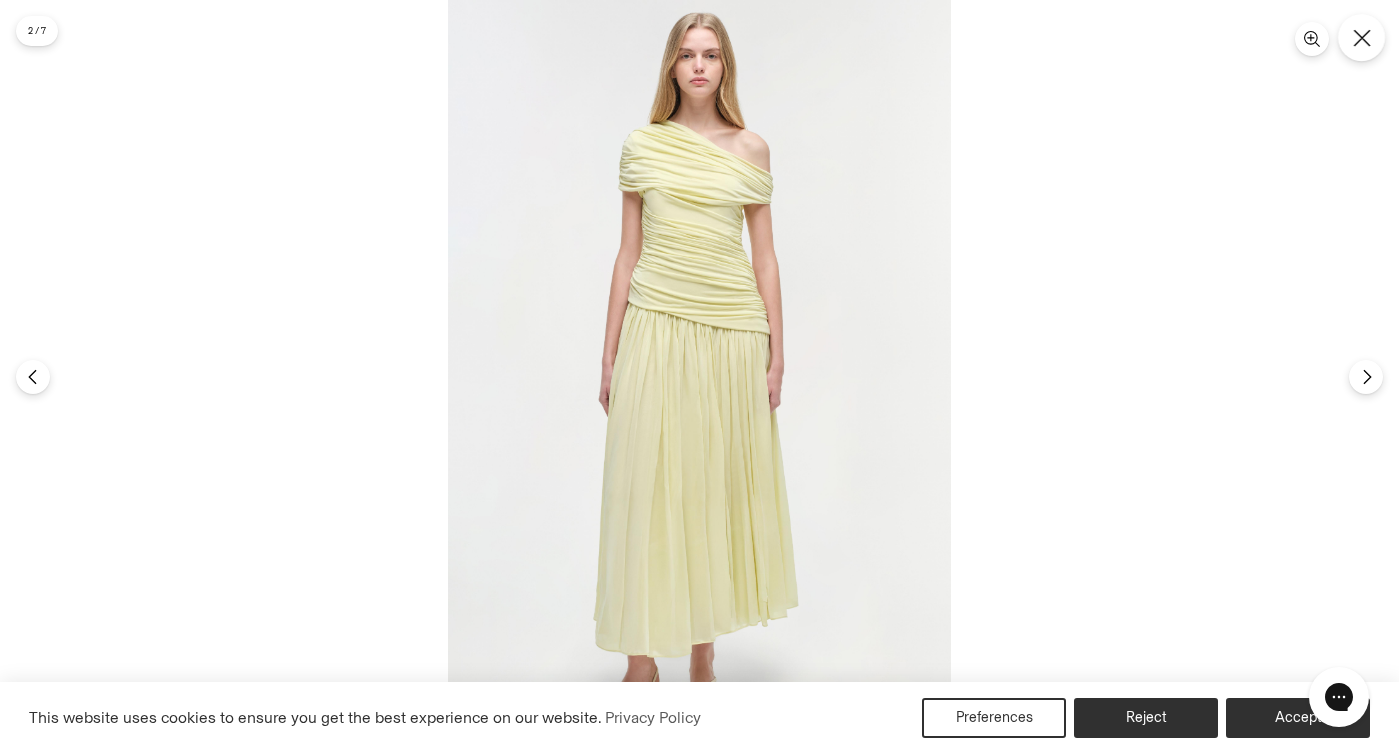 click 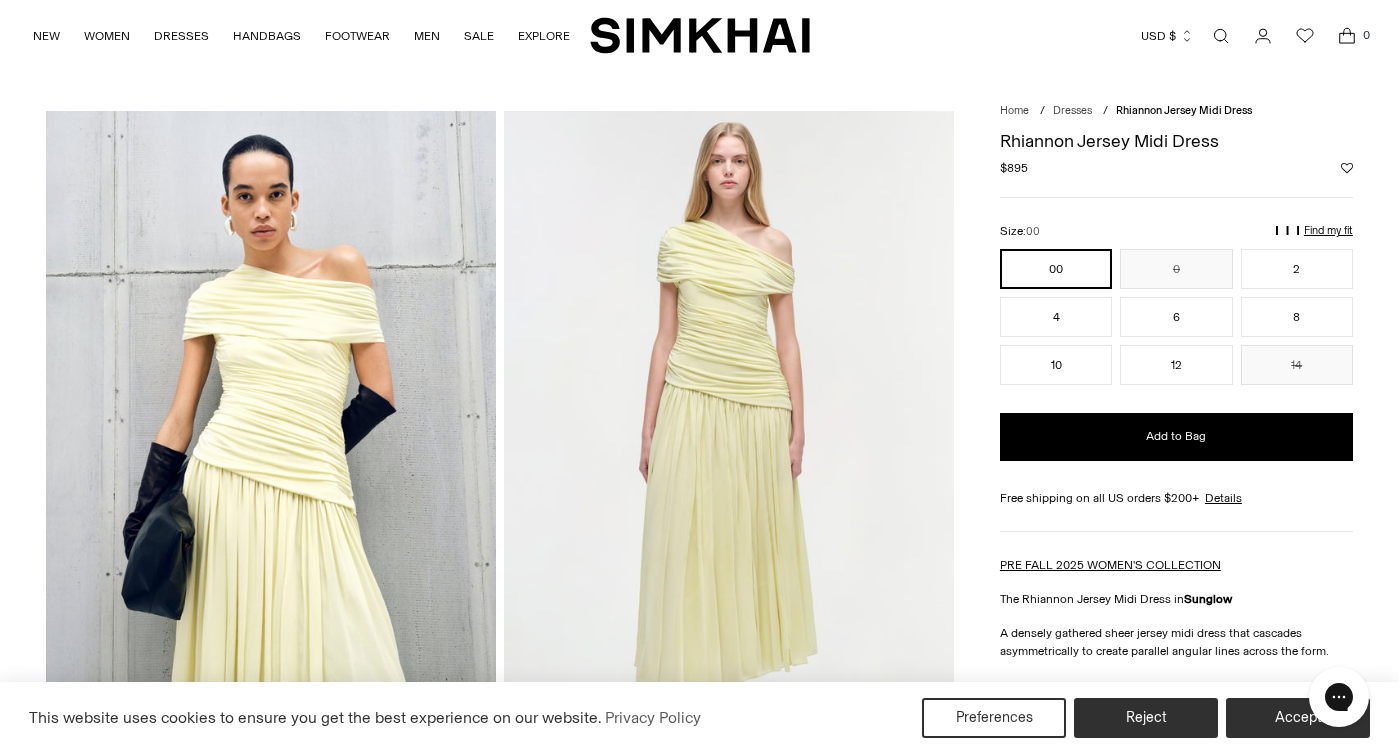 scroll, scrollTop: 0, scrollLeft: 0, axis: both 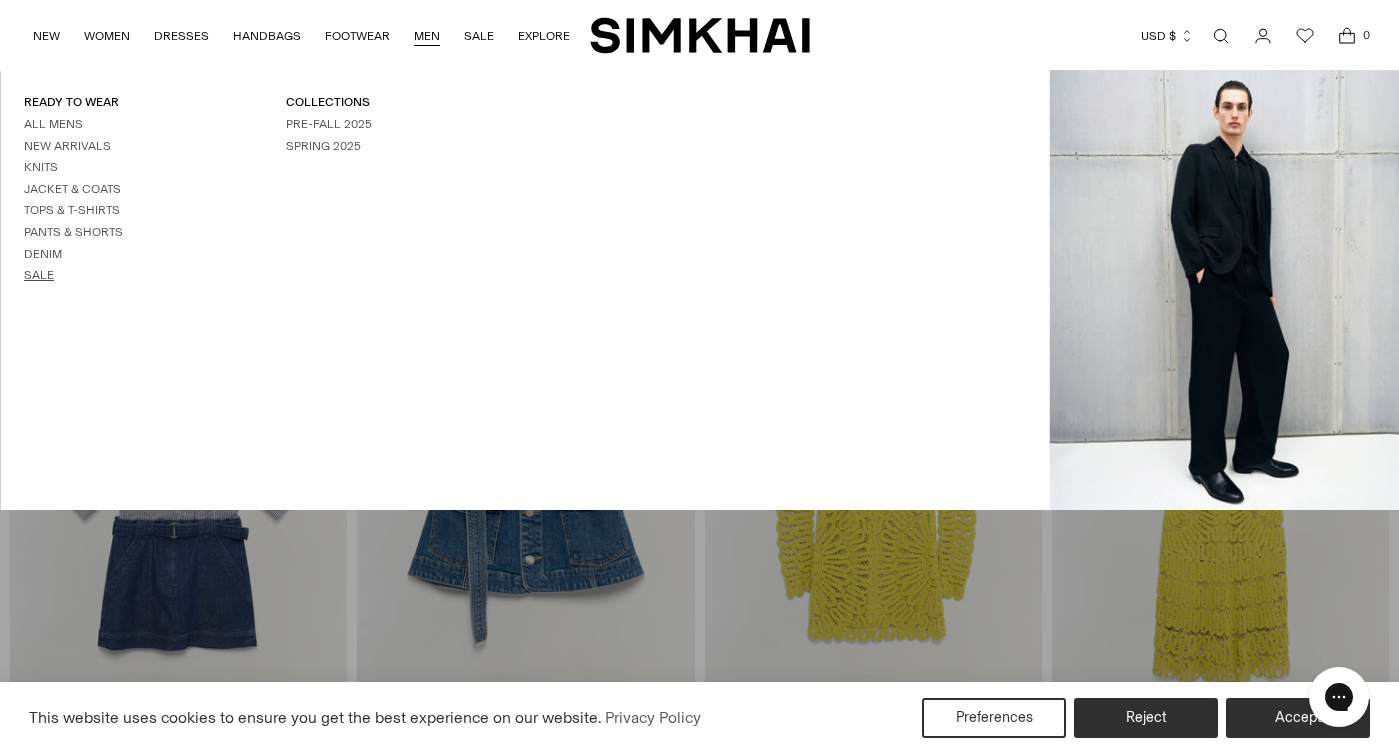 click on "Sale" at bounding box center (39, 275) 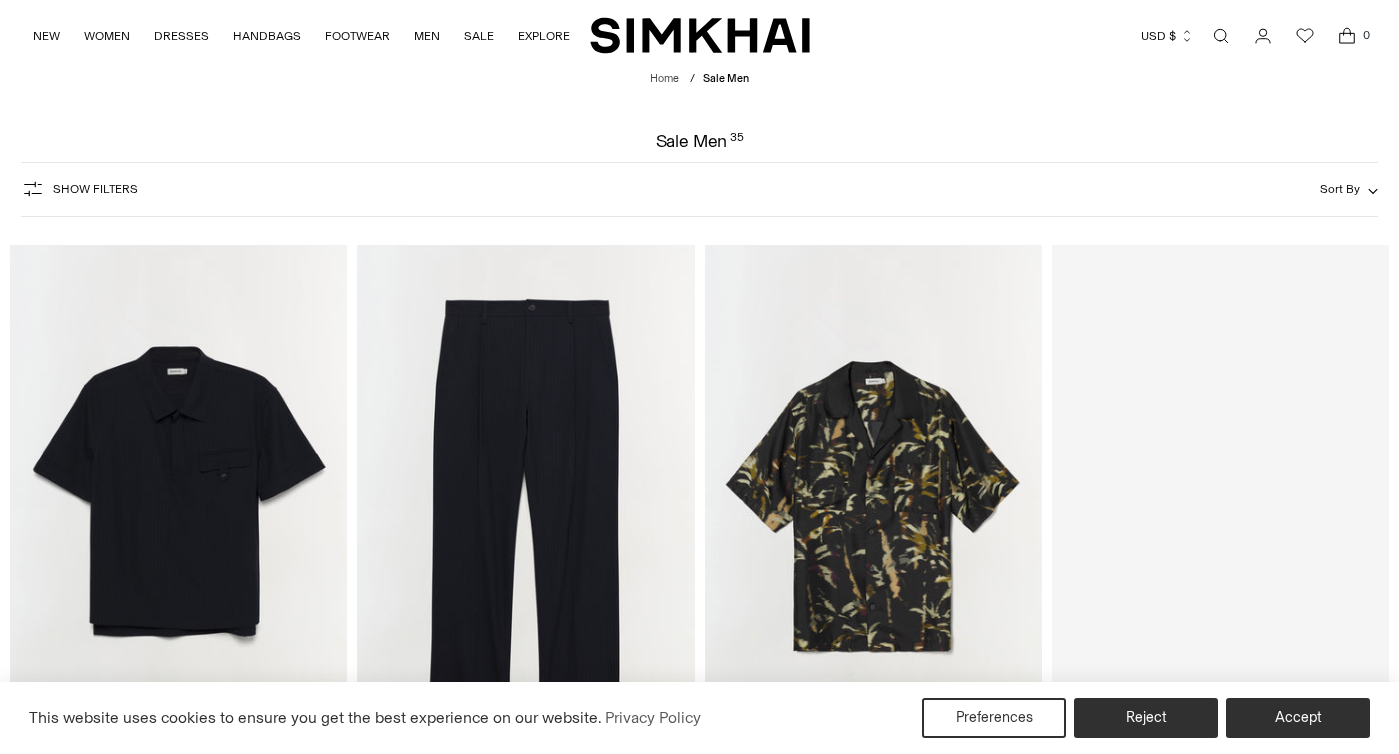 scroll, scrollTop: 0, scrollLeft: 0, axis: both 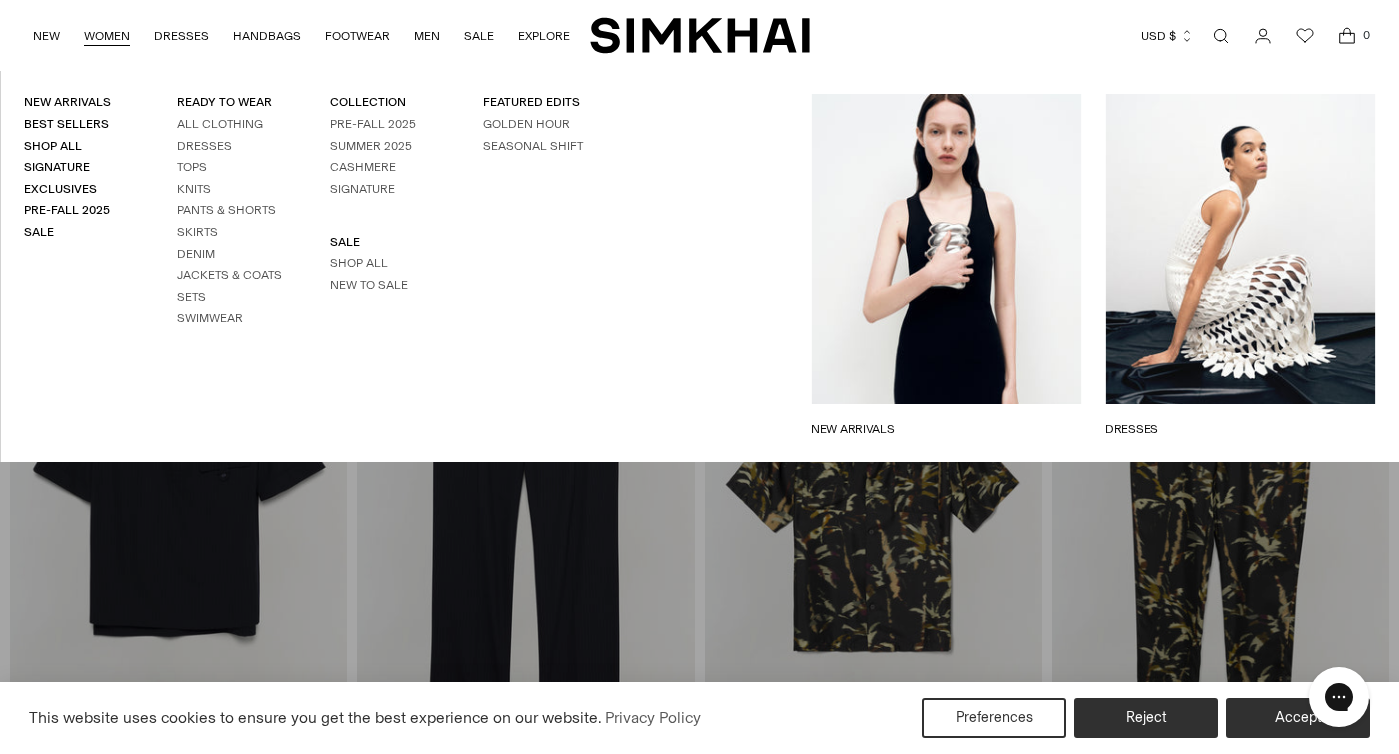 click on "WOMEN" at bounding box center [107, 36] 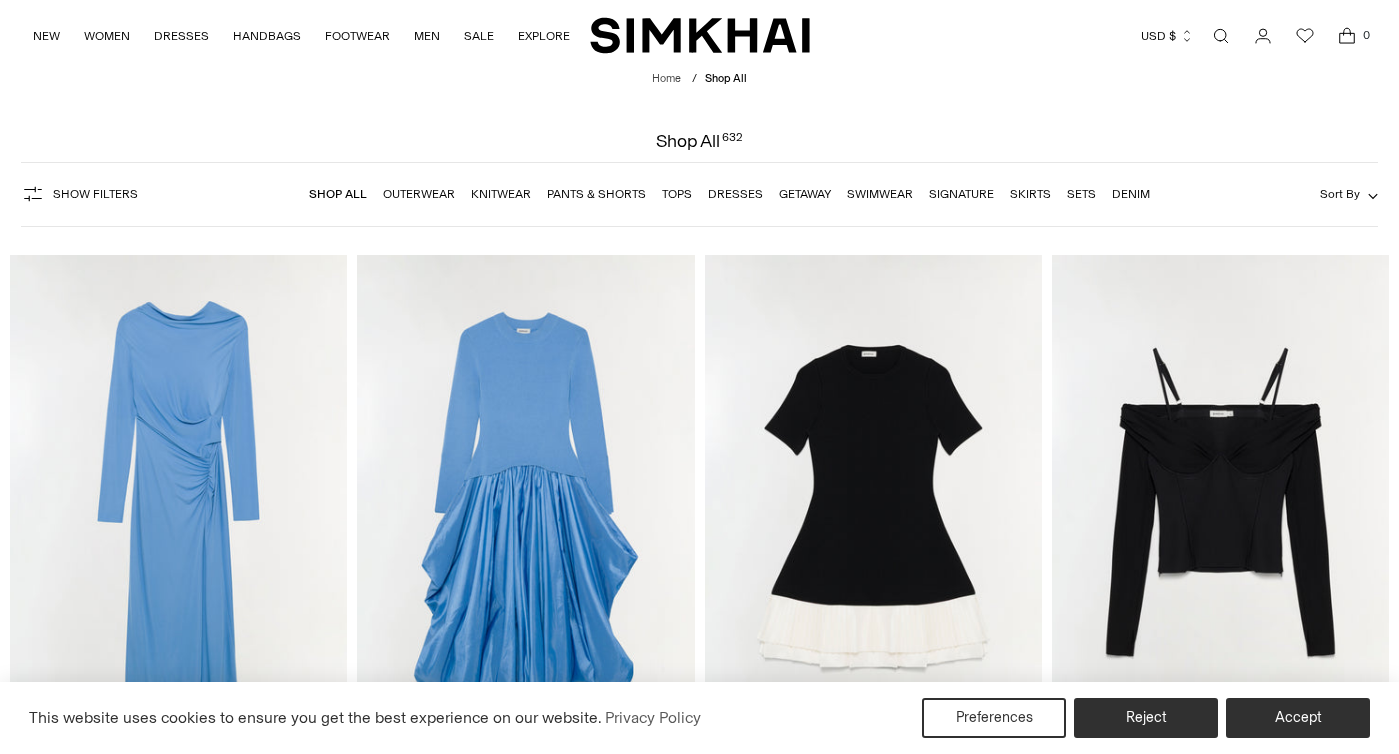 scroll, scrollTop: 0, scrollLeft: 0, axis: both 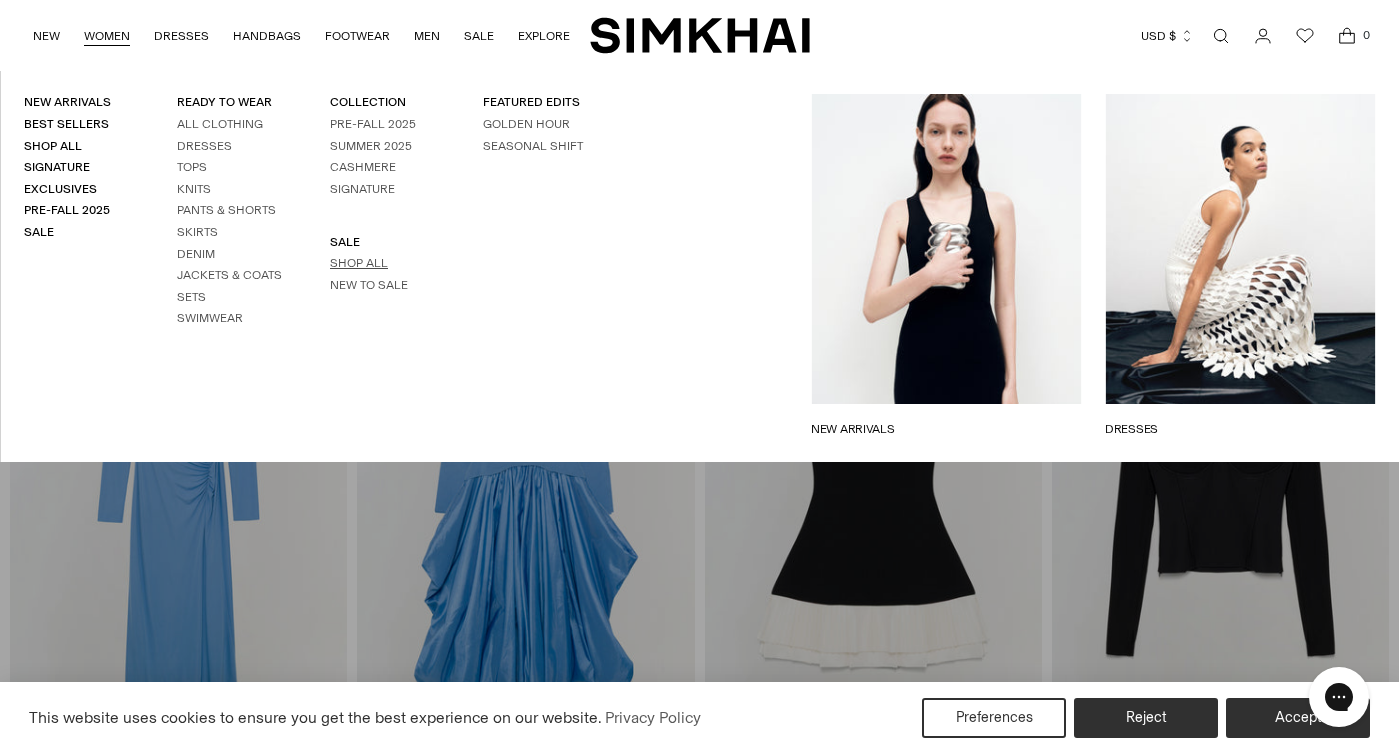click on "Shop All" at bounding box center [359, 263] 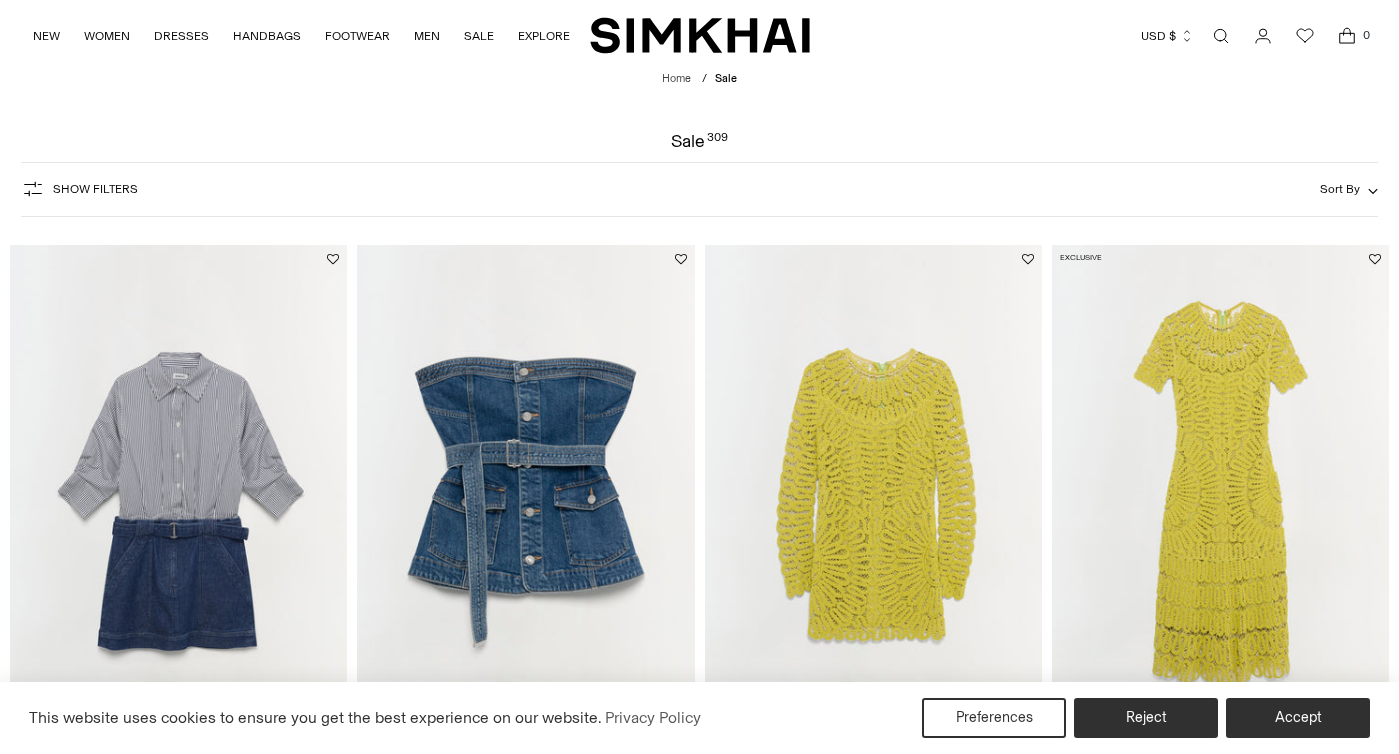 scroll, scrollTop: 226, scrollLeft: 0, axis: vertical 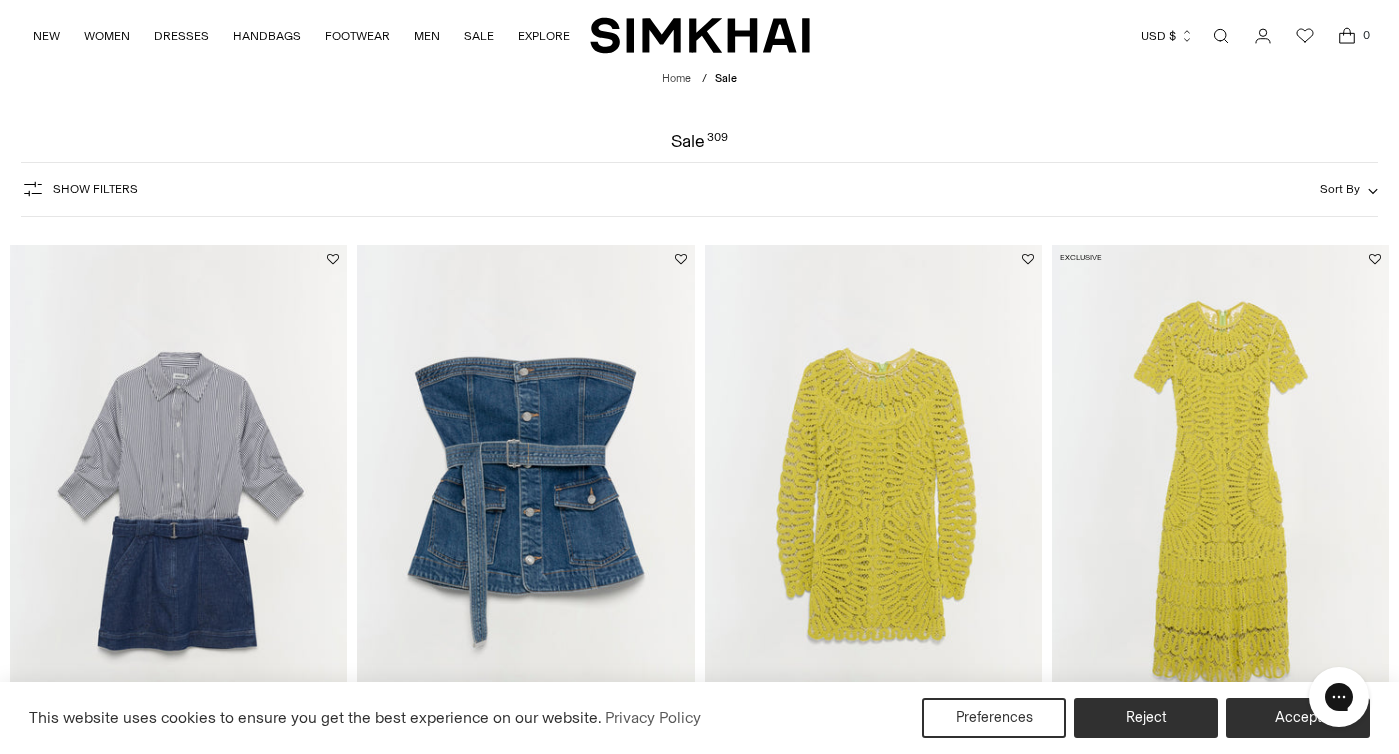 click 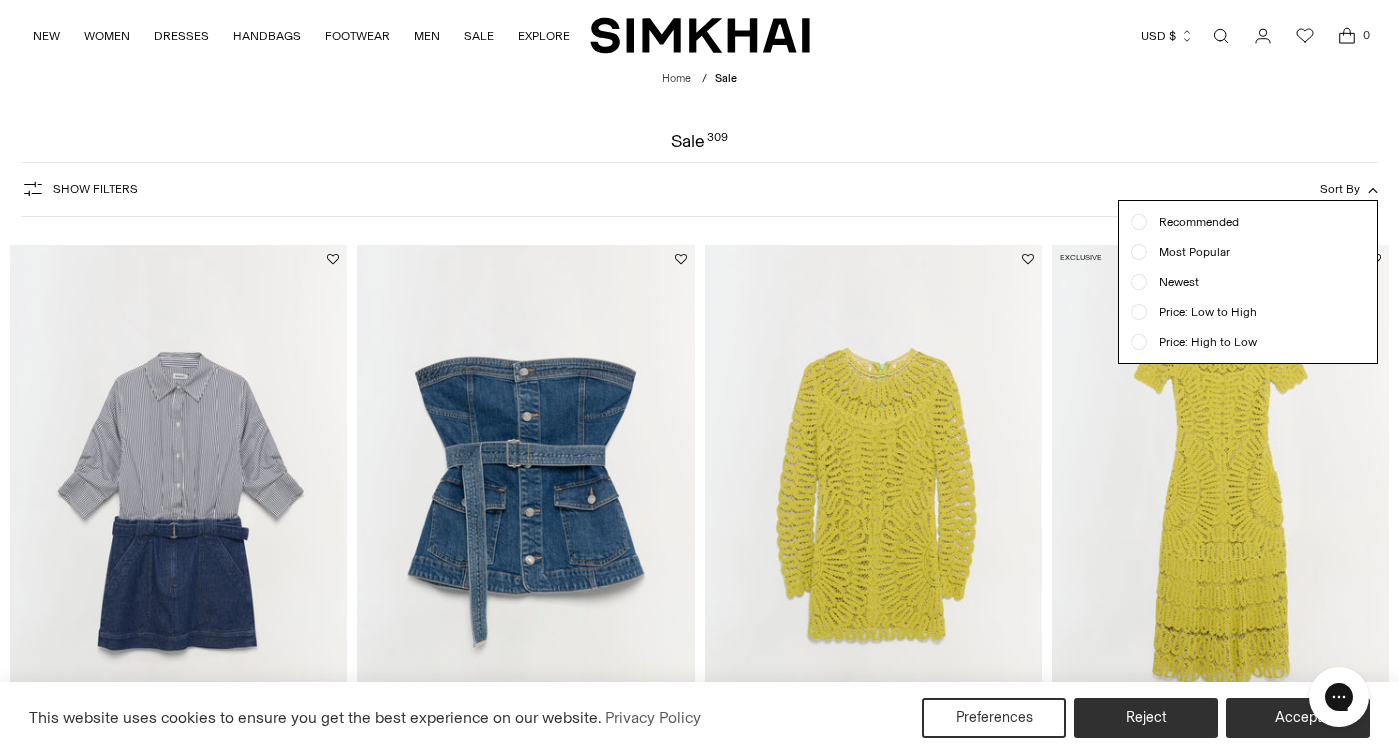 click on "Sort By" at bounding box center [1349, 189] 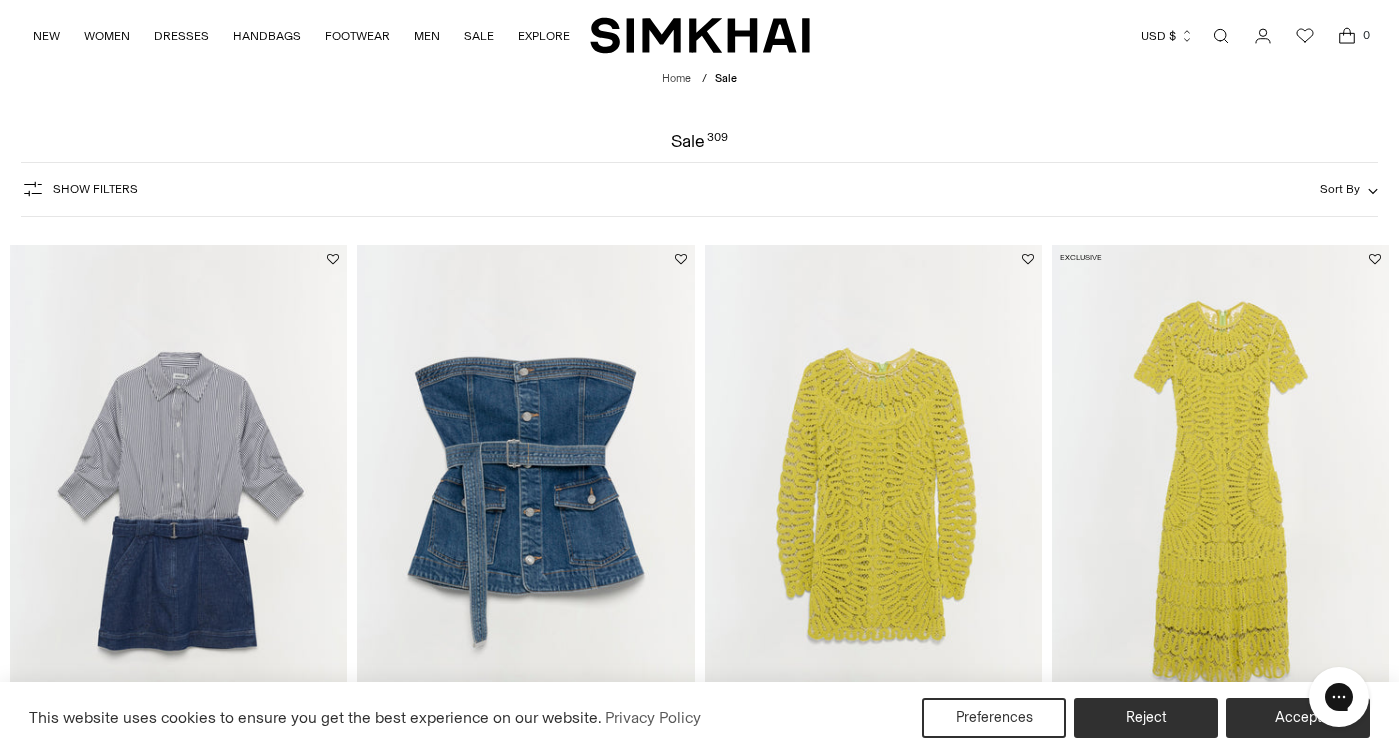 click on "Show Filters" at bounding box center [95, 189] 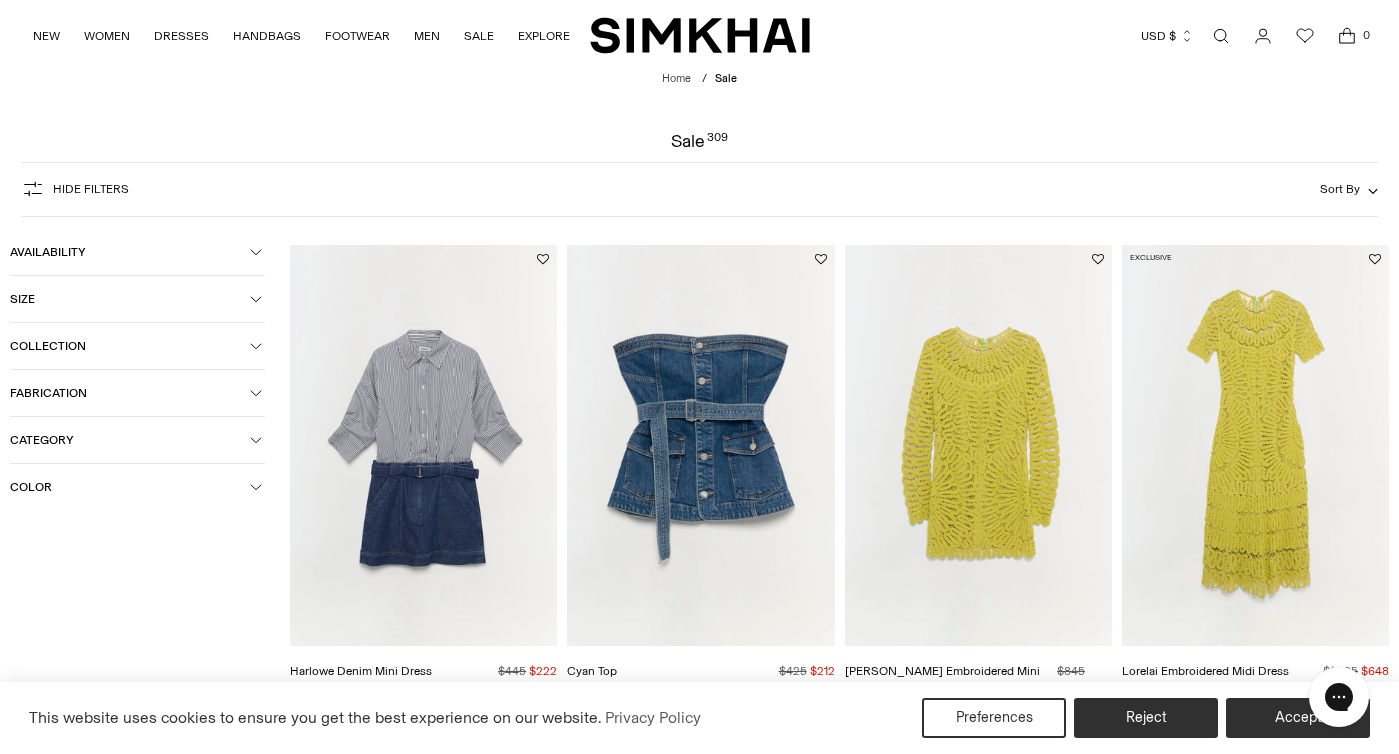 click 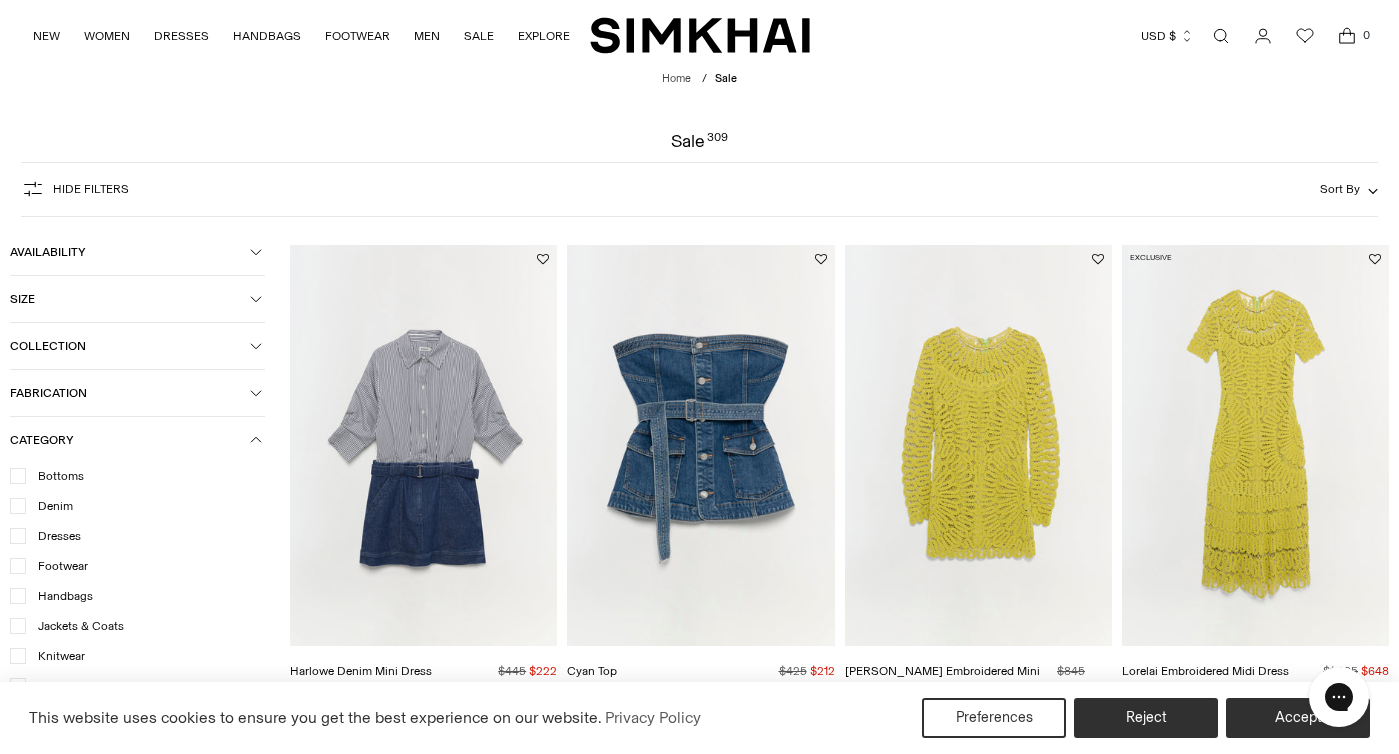 click 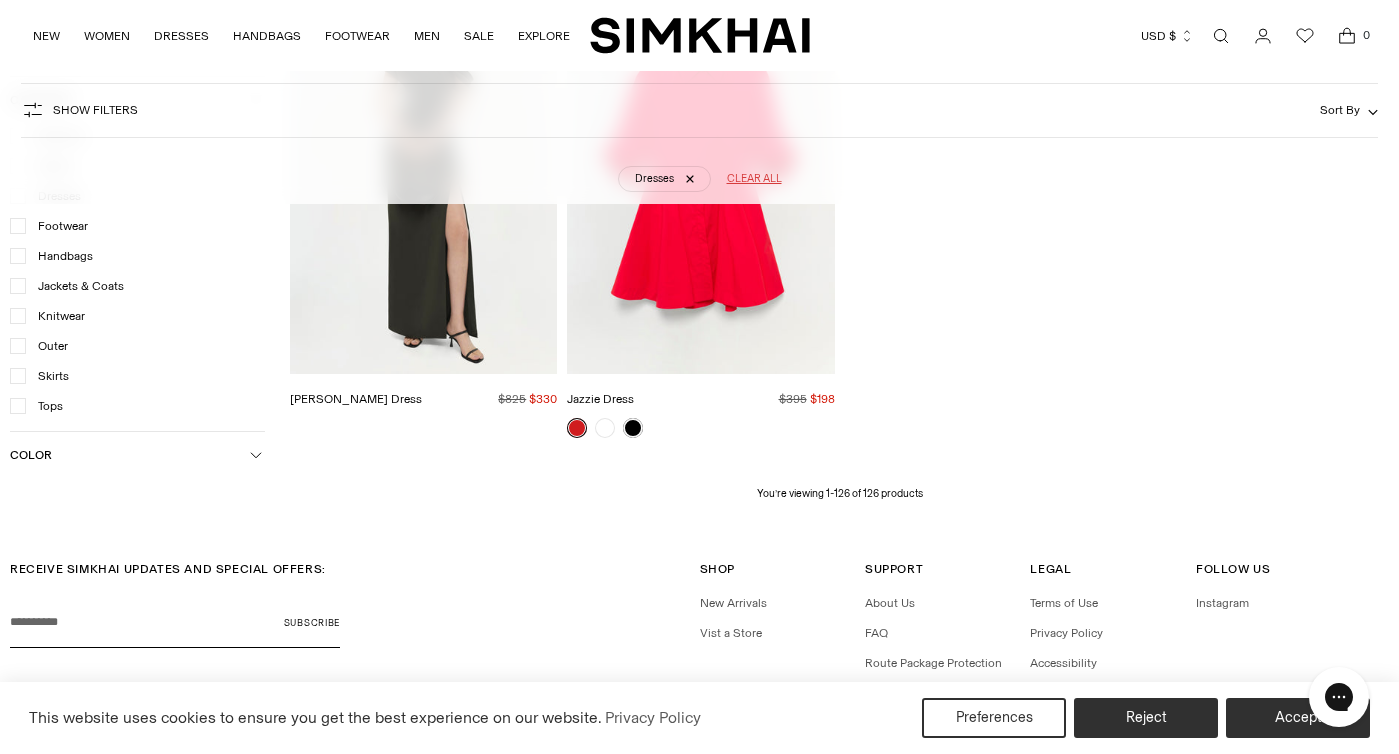 scroll, scrollTop: 15883, scrollLeft: 0, axis: vertical 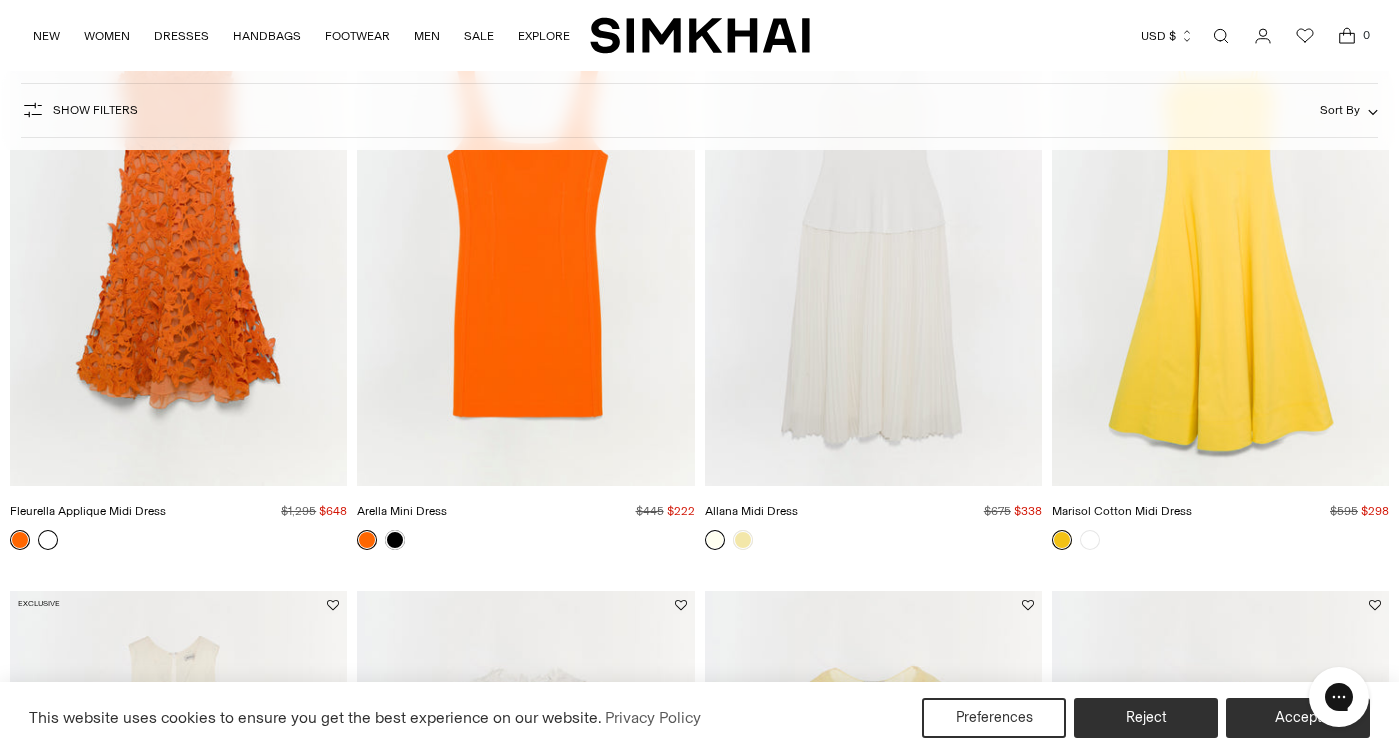 click at bounding box center (48, 540) 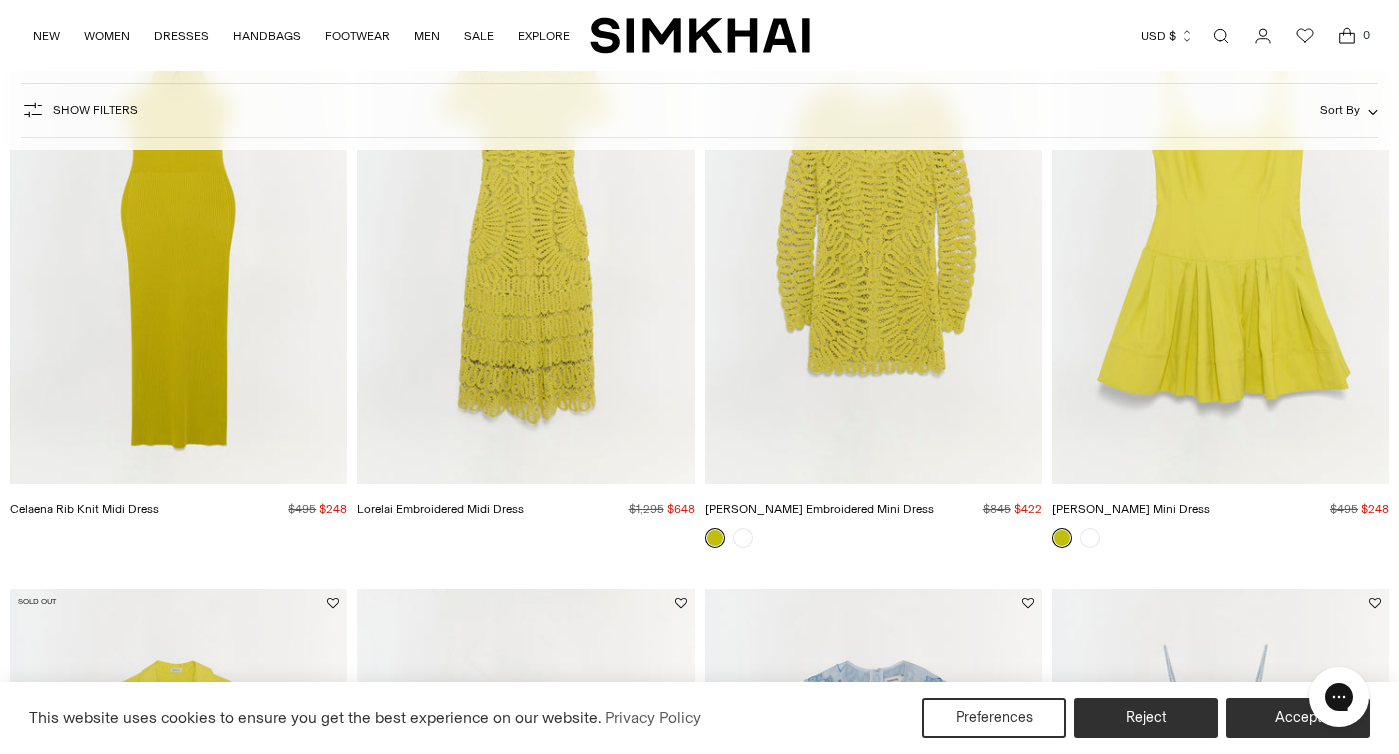 scroll, scrollTop: 1493, scrollLeft: 0, axis: vertical 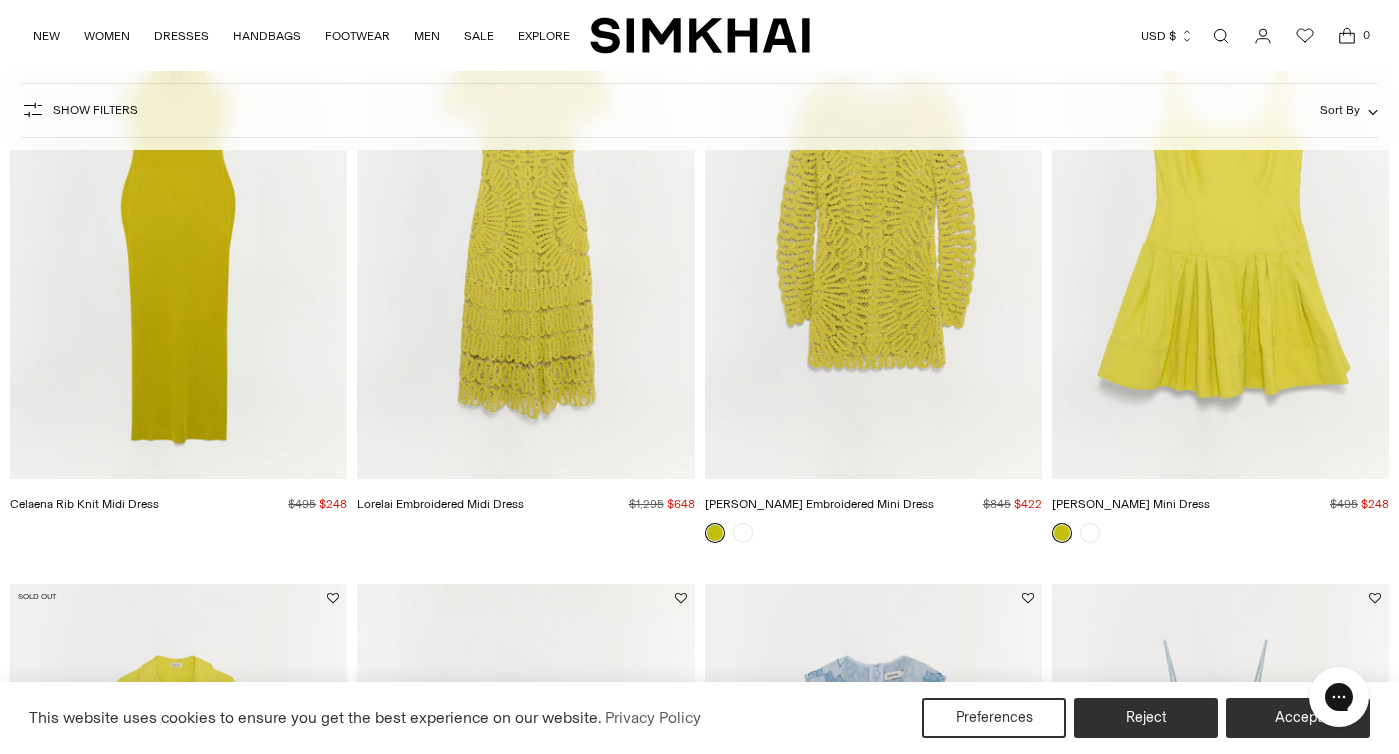 click at bounding box center (0, 0) 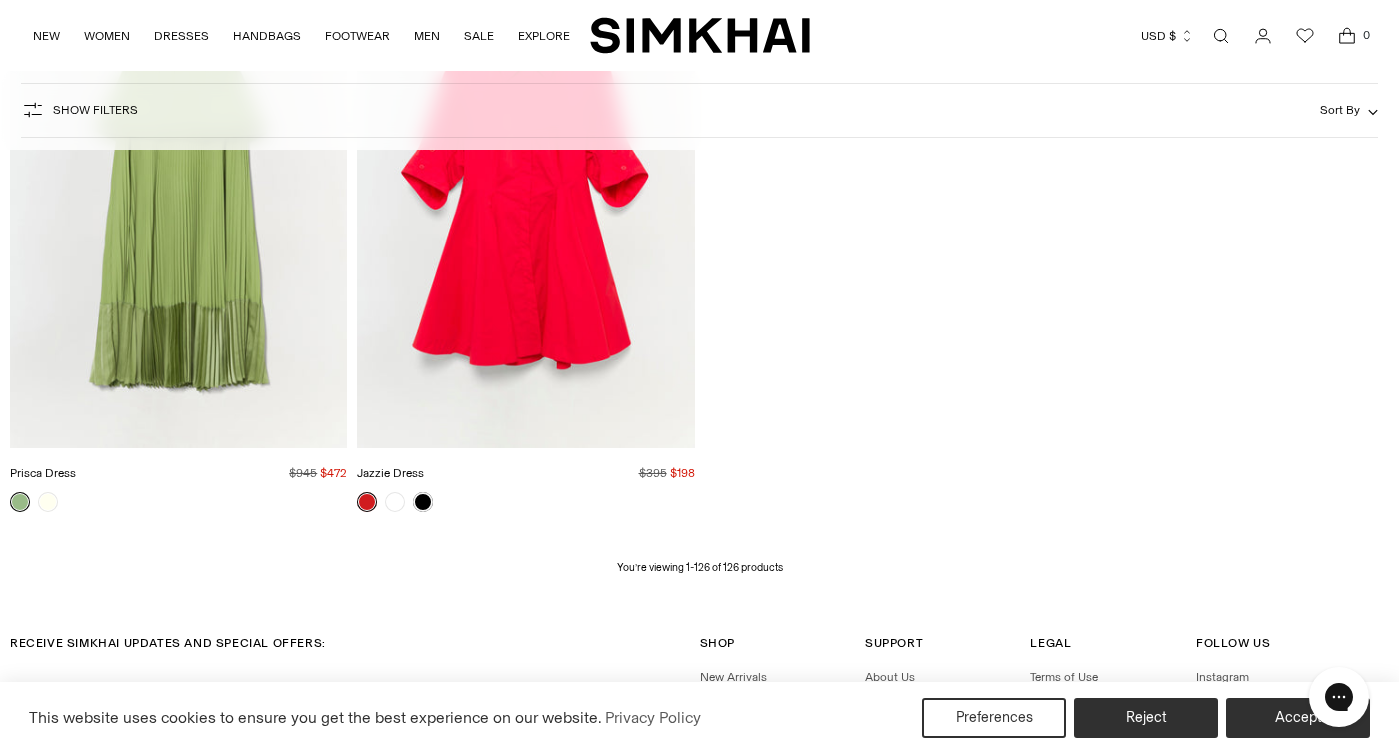 scroll, scrollTop: 19097, scrollLeft: 0, axis: vertical 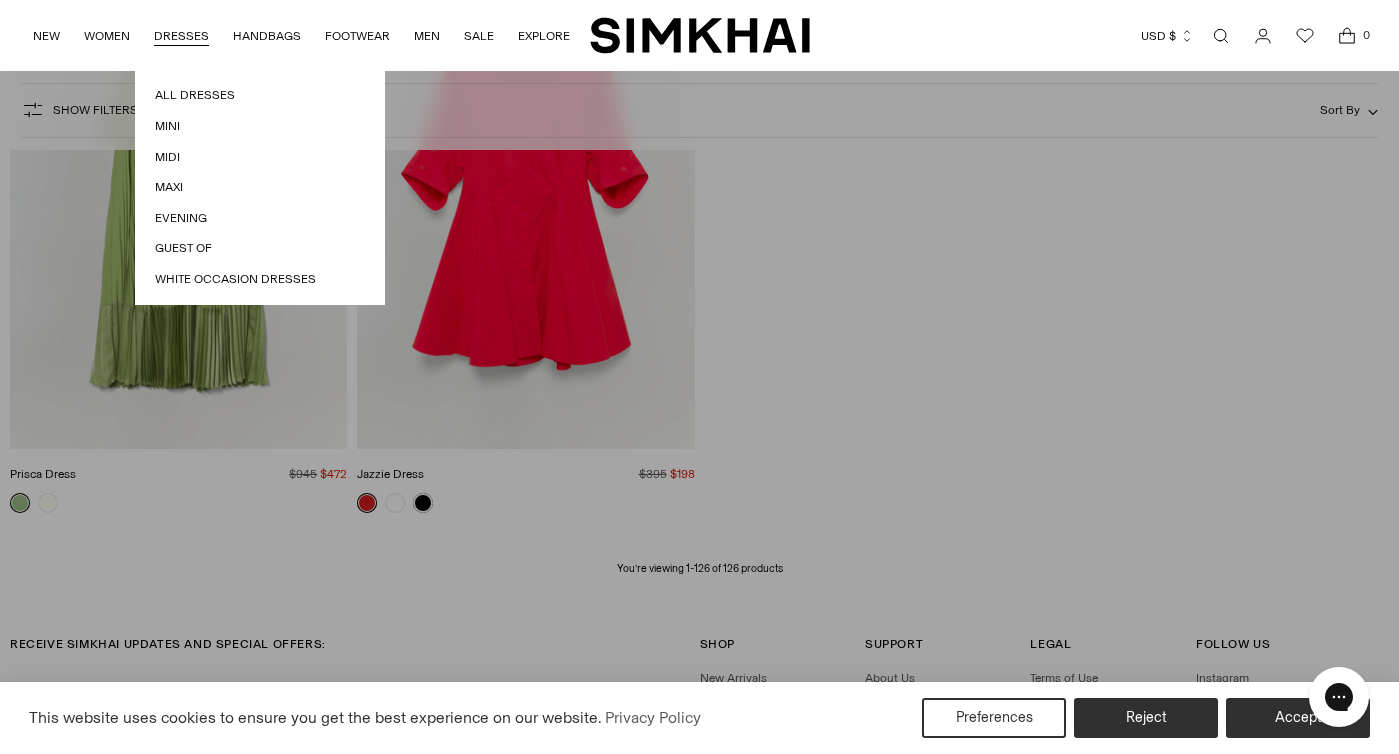 click on "DRESSES" at bounding box center [181, 36] 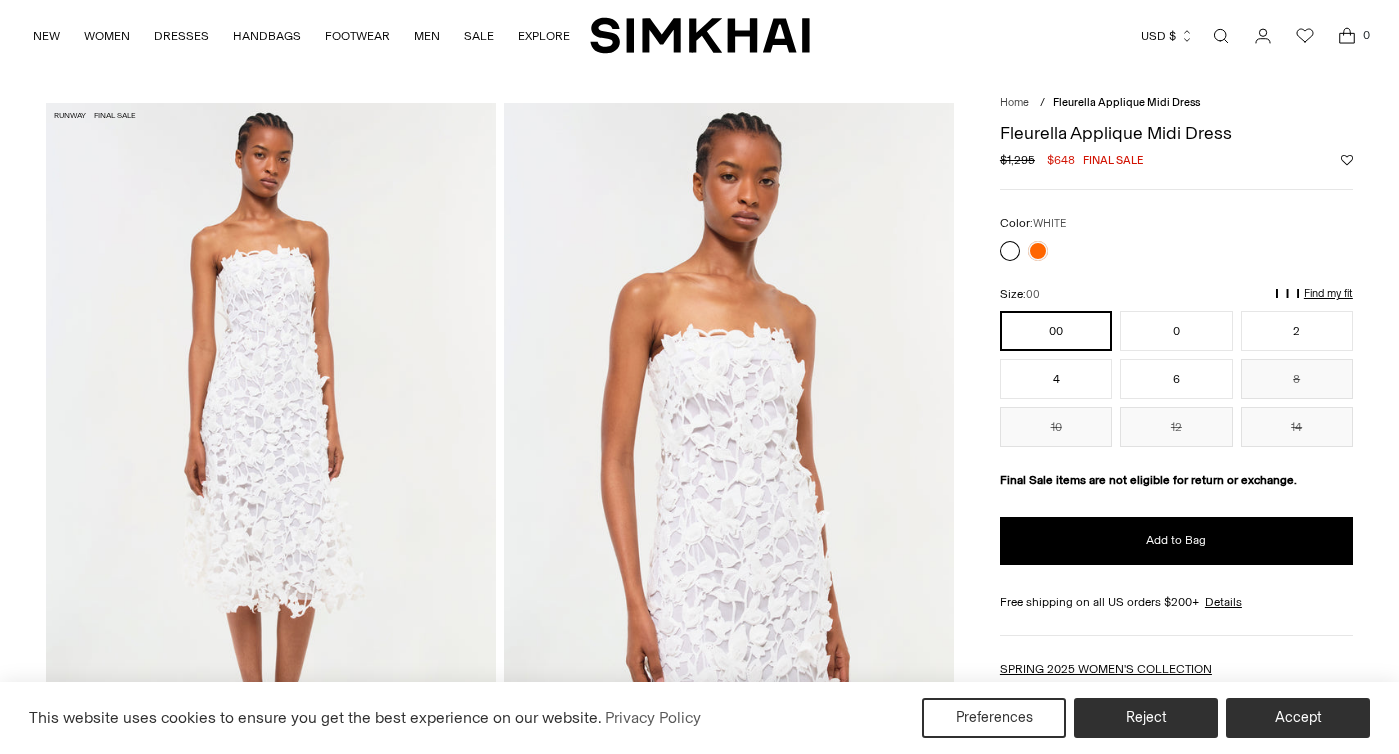 scroll, scrollTop: 1583, scrollLeft: 0, axis: vertical 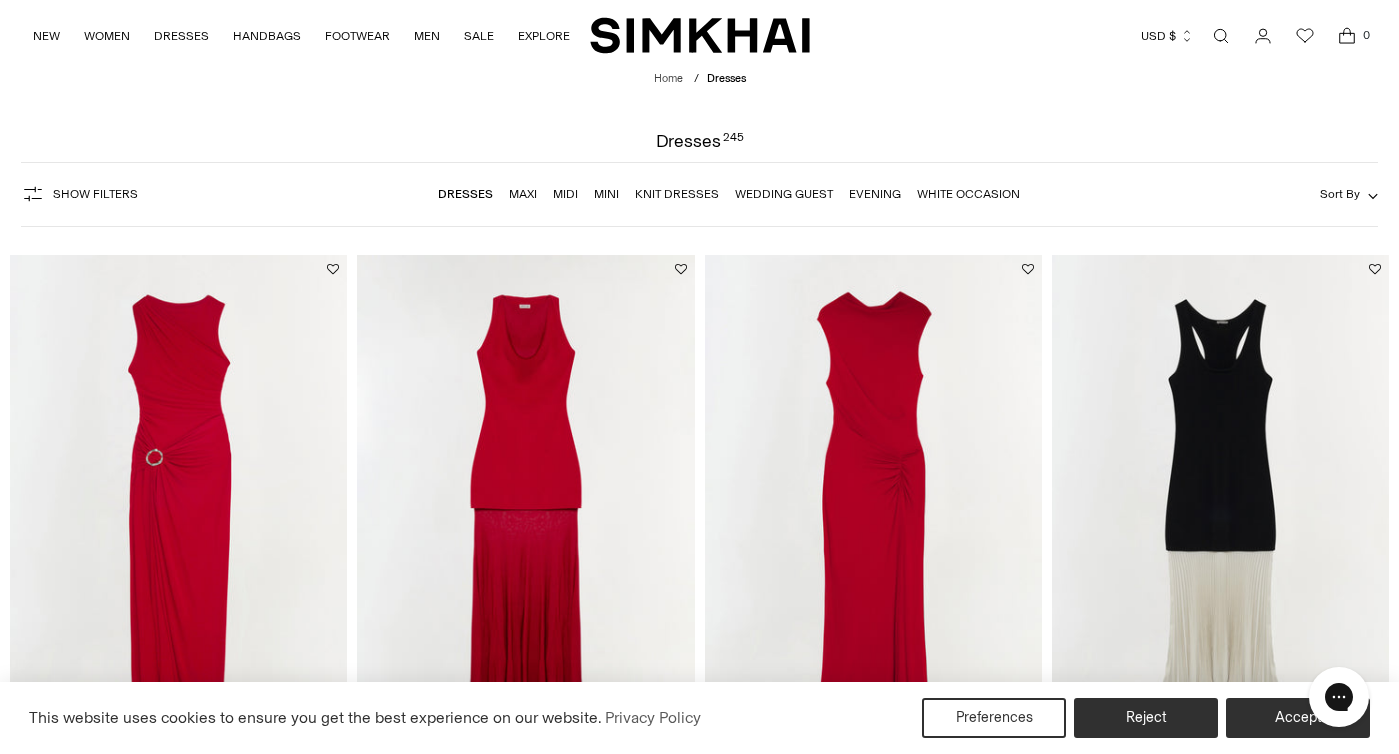 click on "Sort By" at bounding box center [1349, 194] 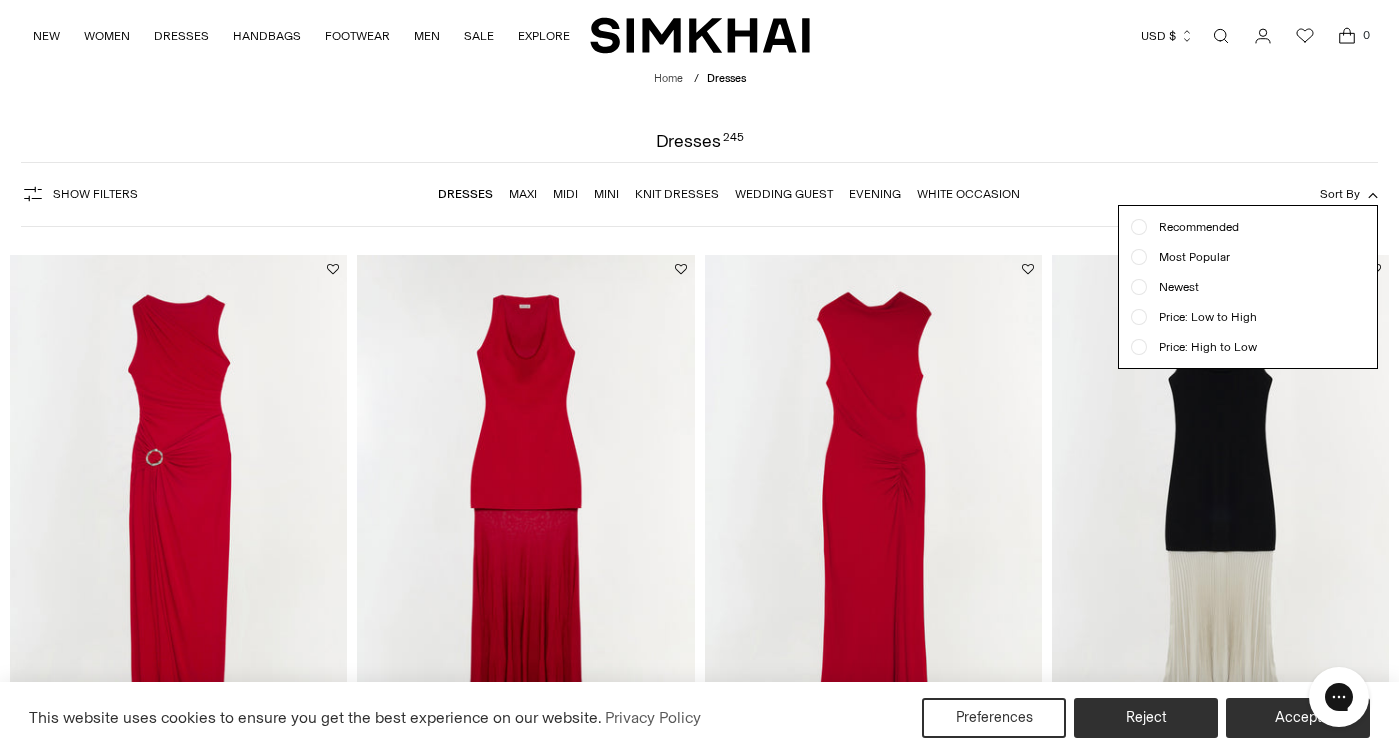 click on "Show Filters" at bounding box center (95, 194) 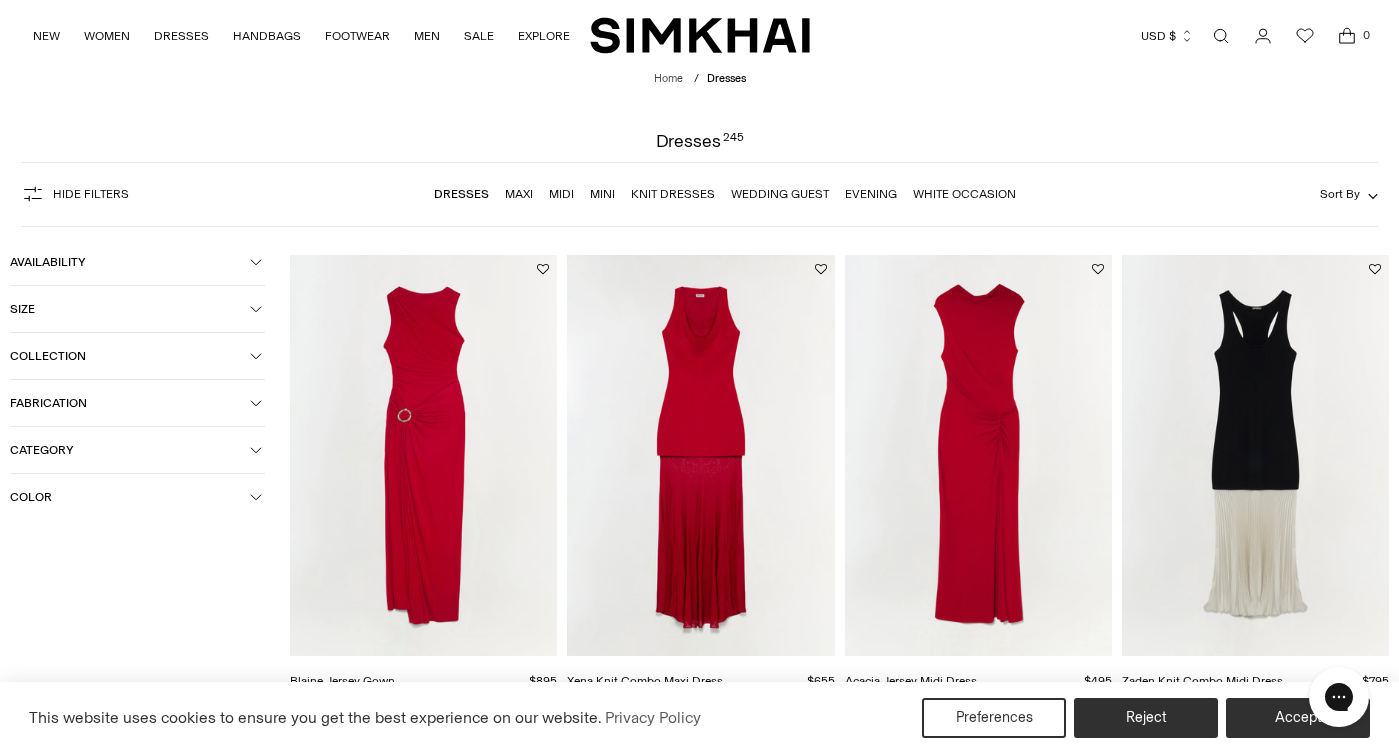 click 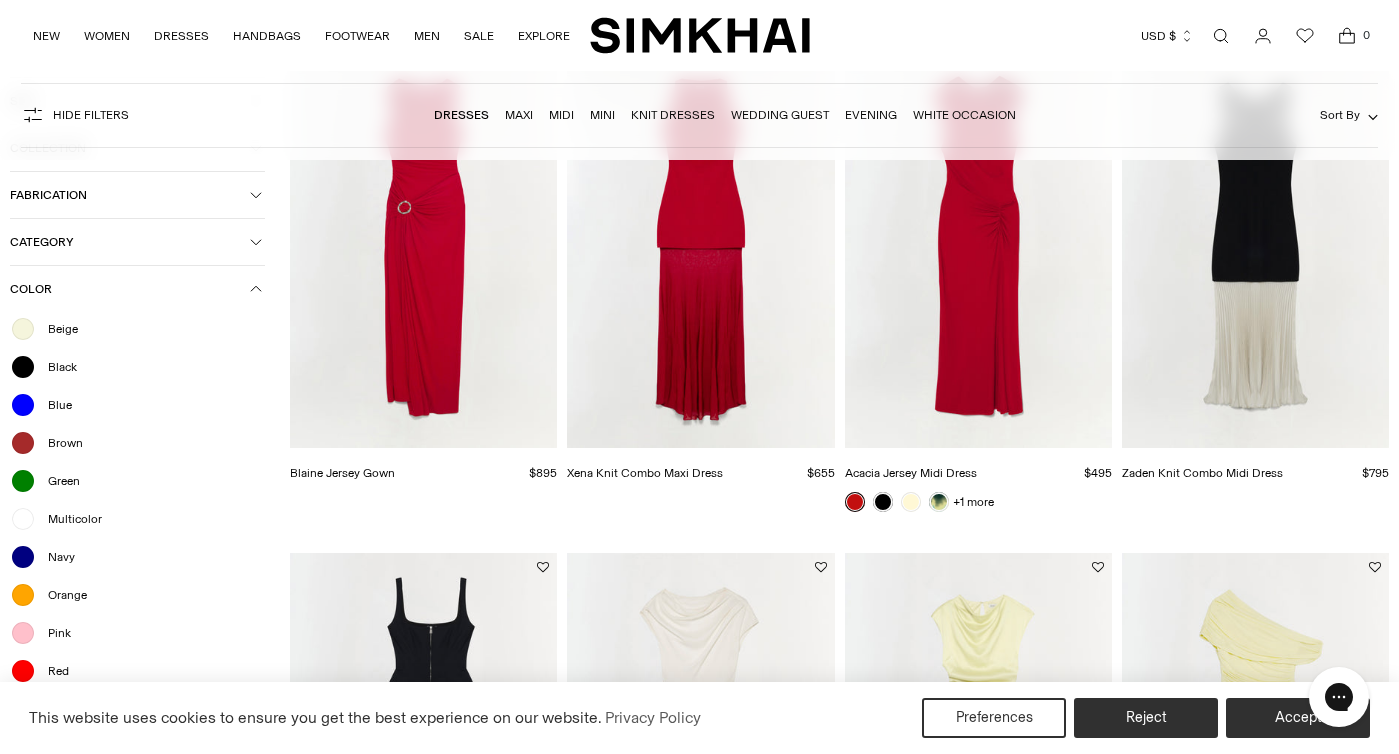 scroll, scrollTop: 267, scrollLeft: 0, axis: vertical 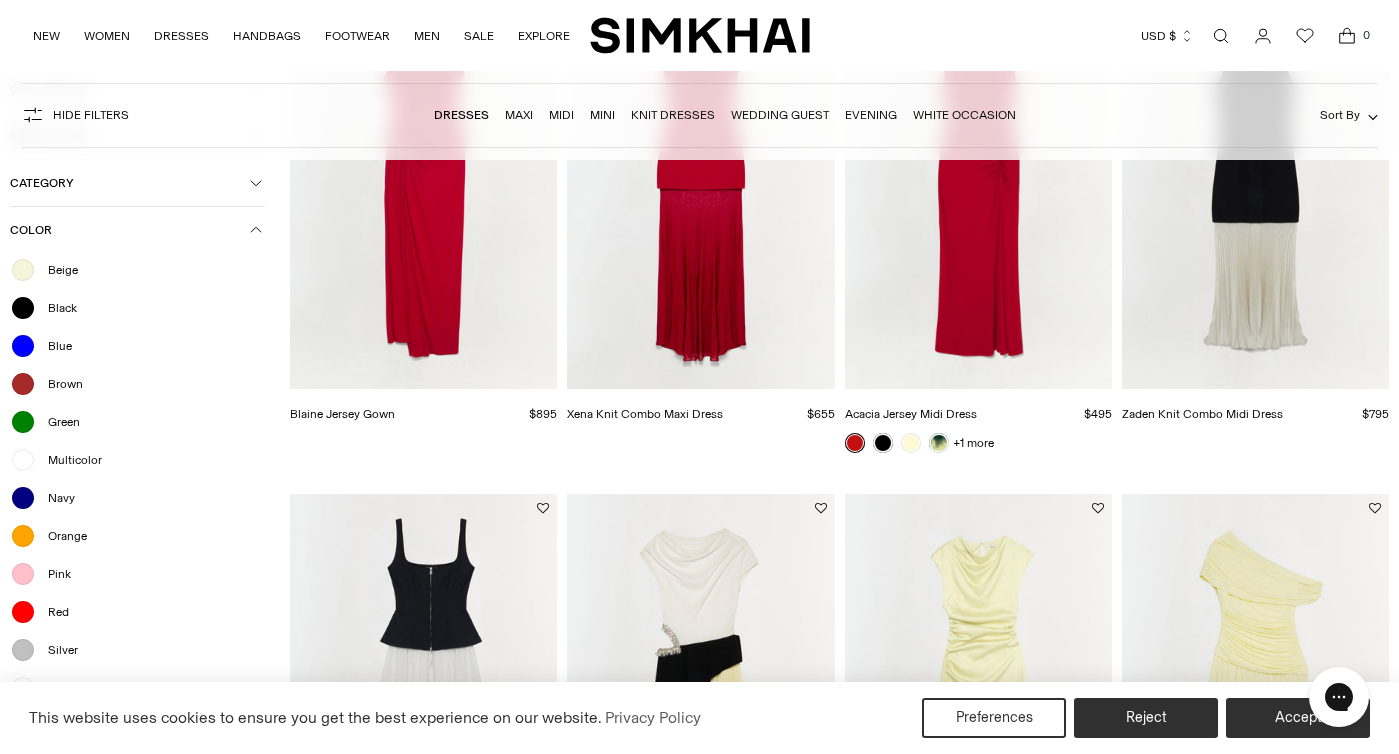 click at bounding box center [23, 688] 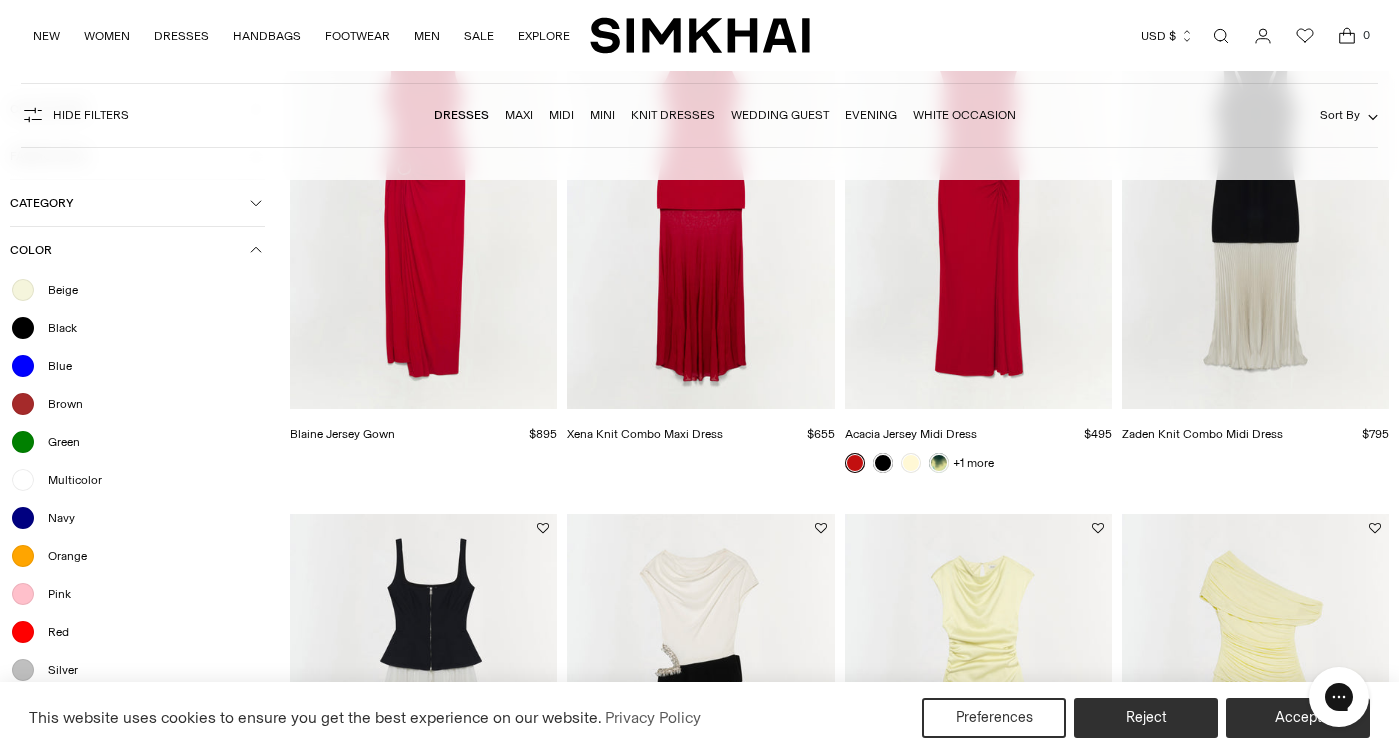 scroll, scrollTop: 603, scrollLeft: 0, axis: vertical 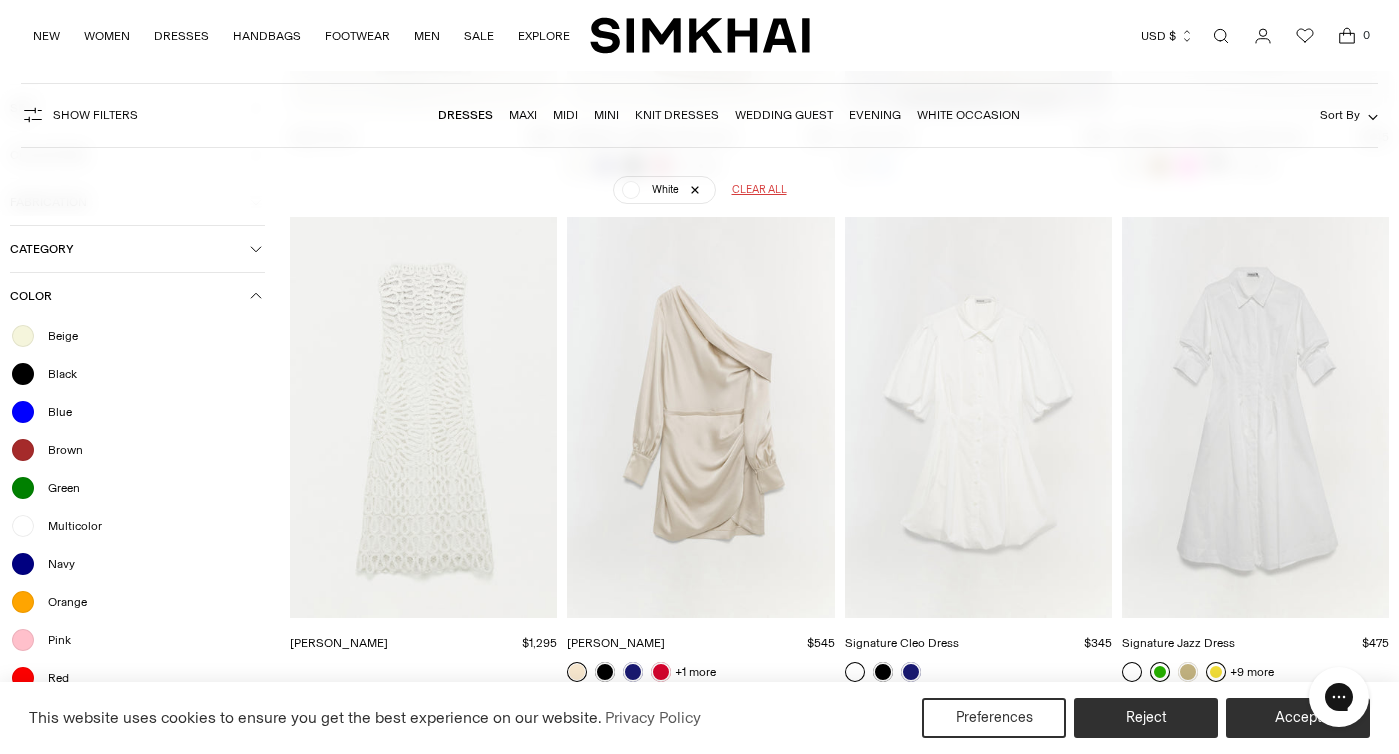 click at bounding box center (0, 0) 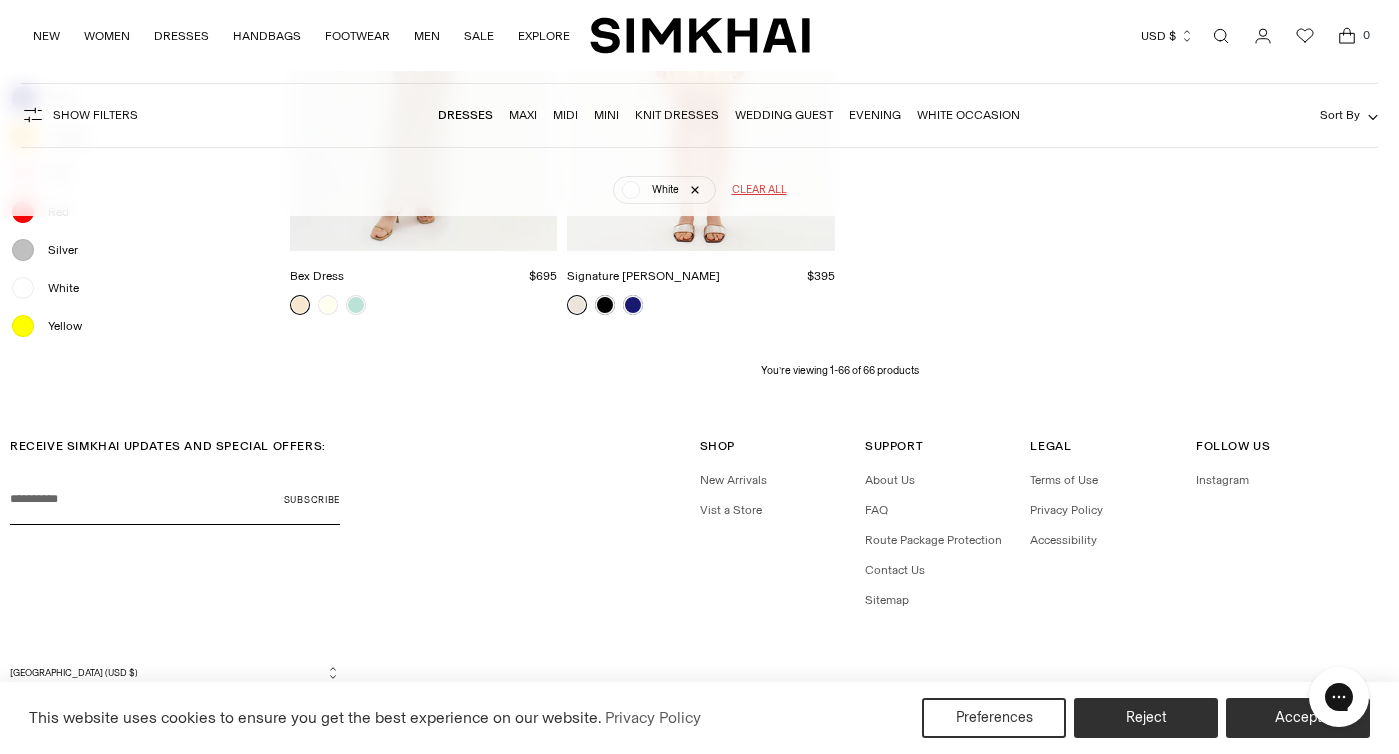 scroll, scrollTop: 8551, scrollLeft: 0, axis: vertical 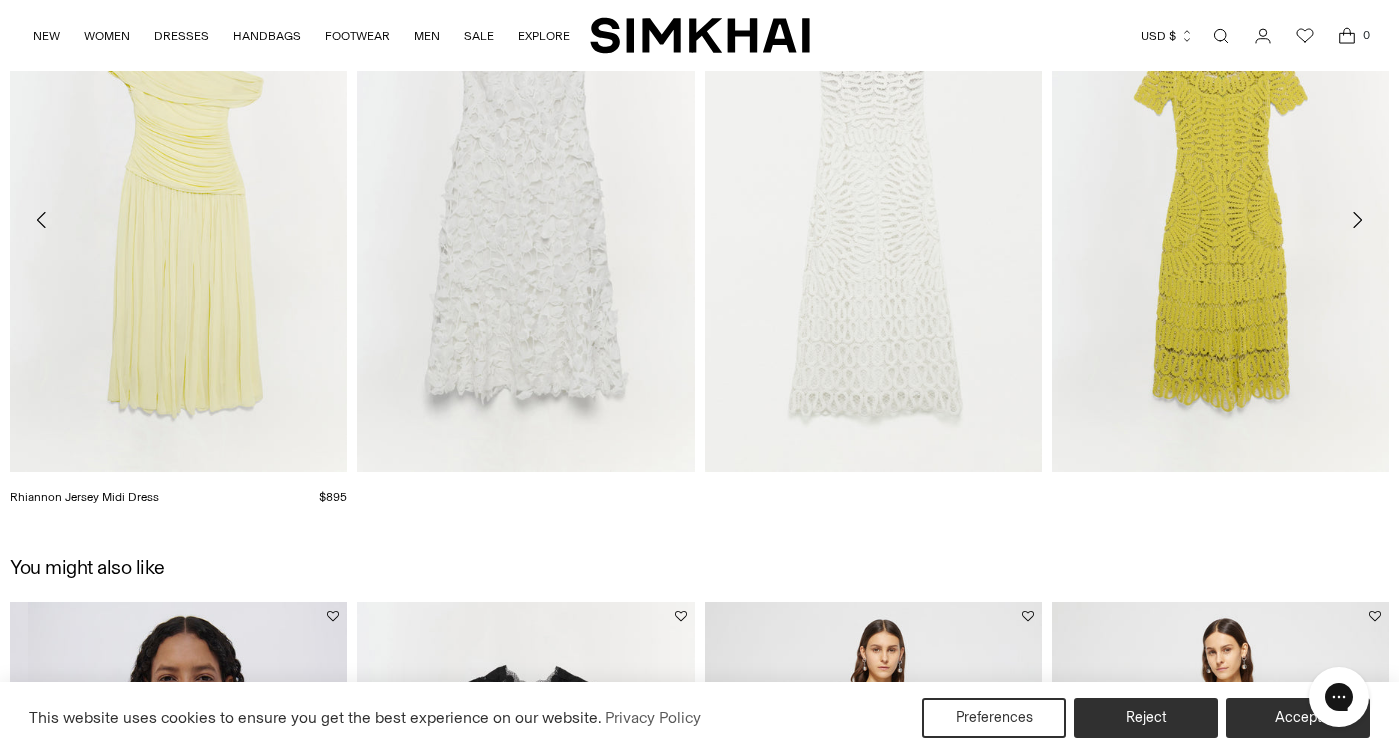 click at bounding box center (0, 0) 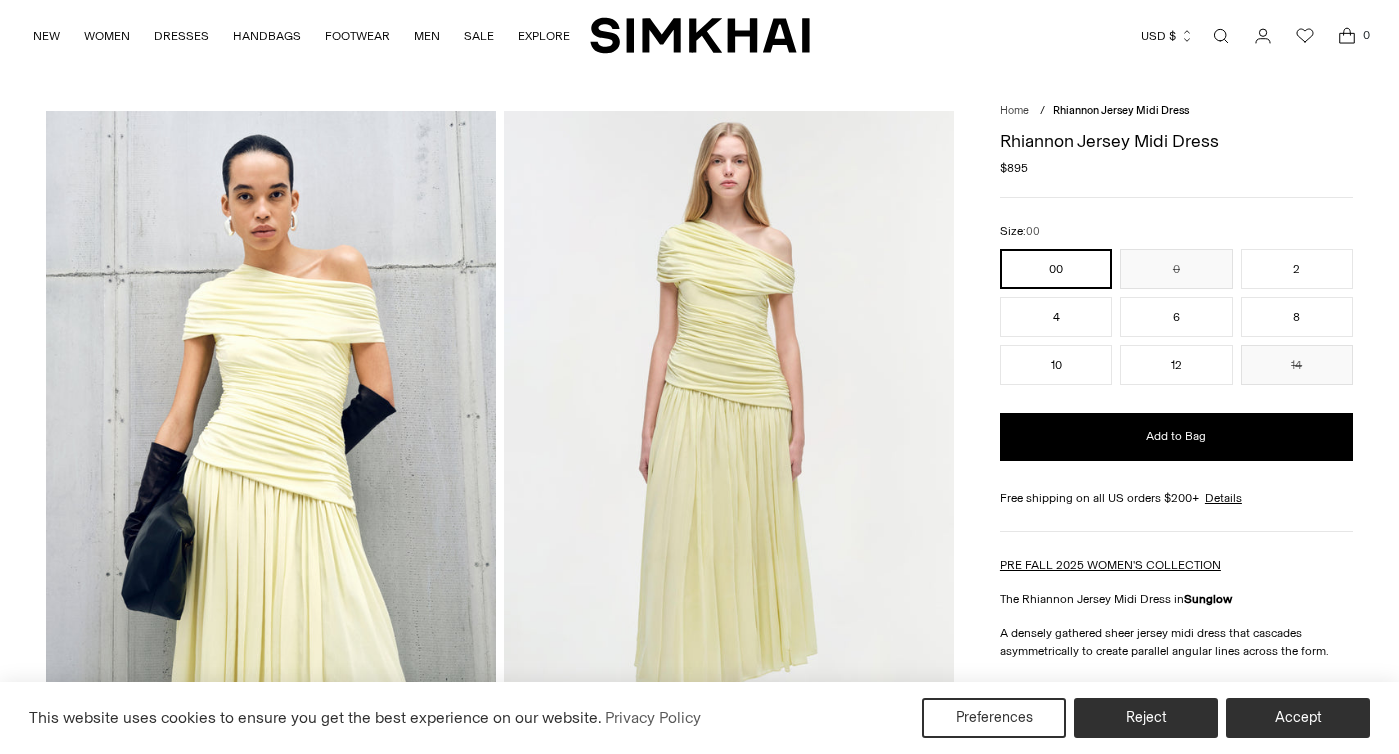scroll, scrollTop: 0, scrollLeft: 0, axis: both 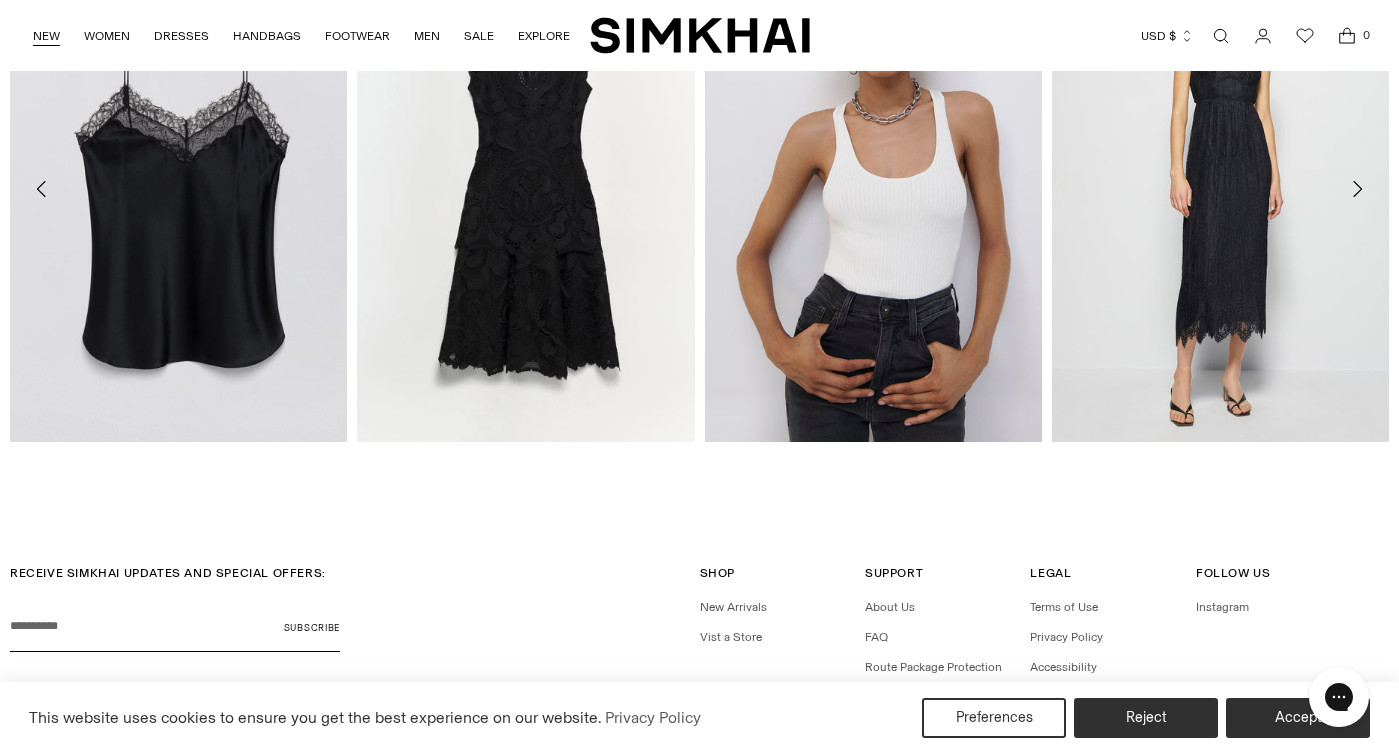 click on "NEW" at bounding box center (46, 36) 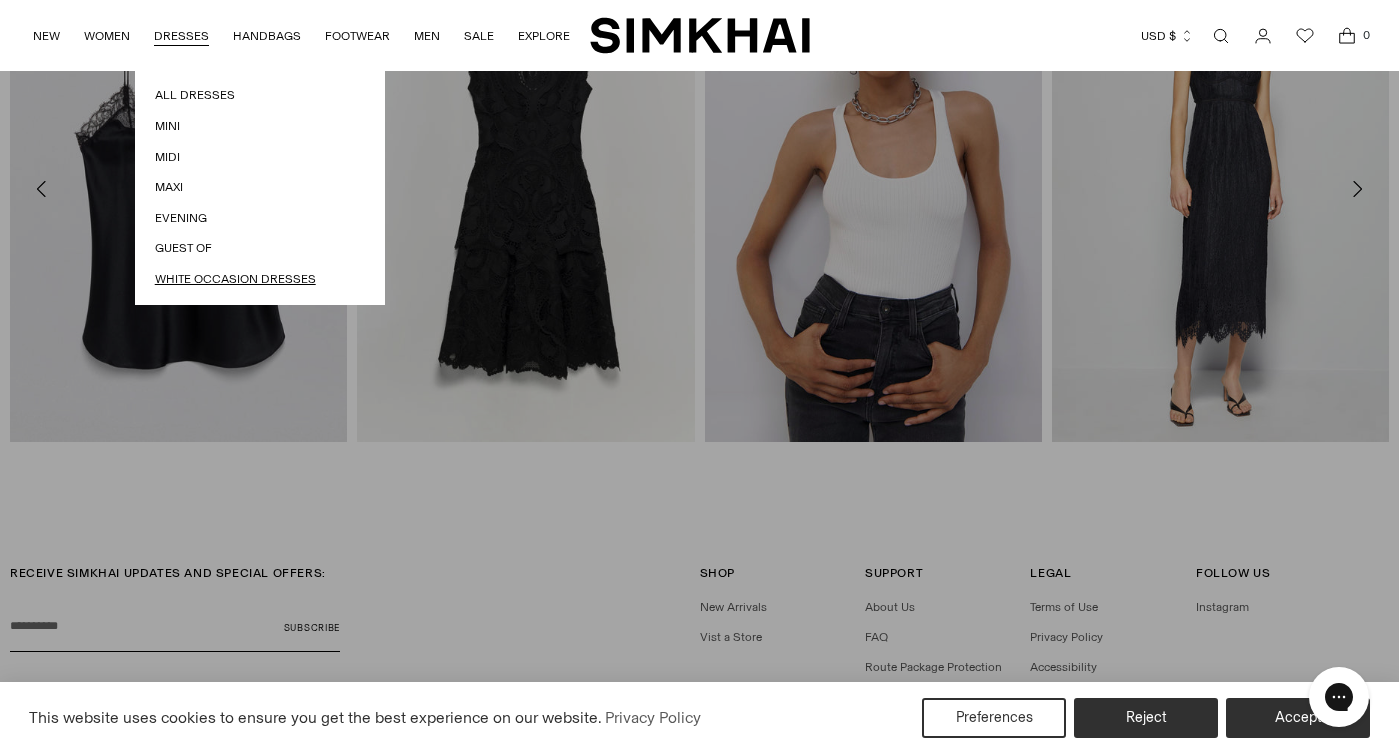 click on "White Occasion Dresses" at bounding box center [260, 279] 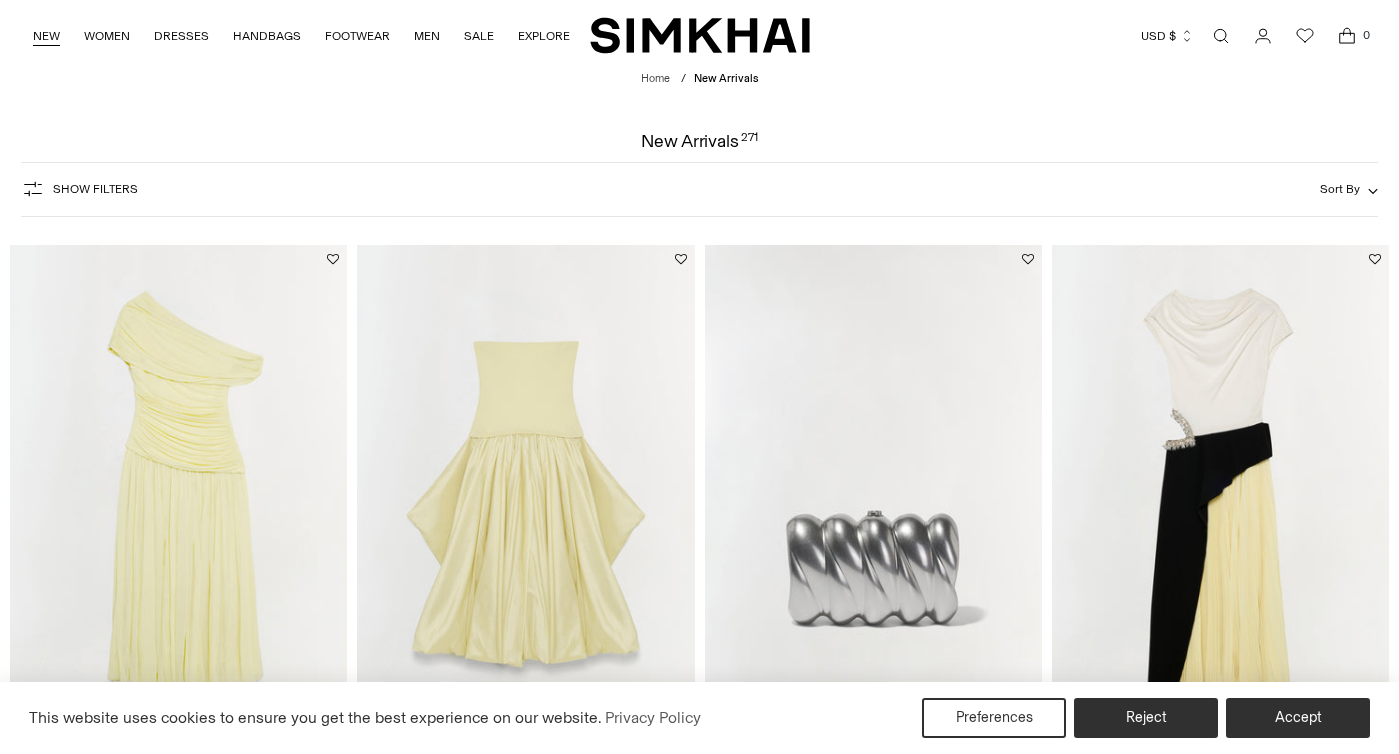 scroll, scrollTop: 0, scrollLeft: 0, axis: both 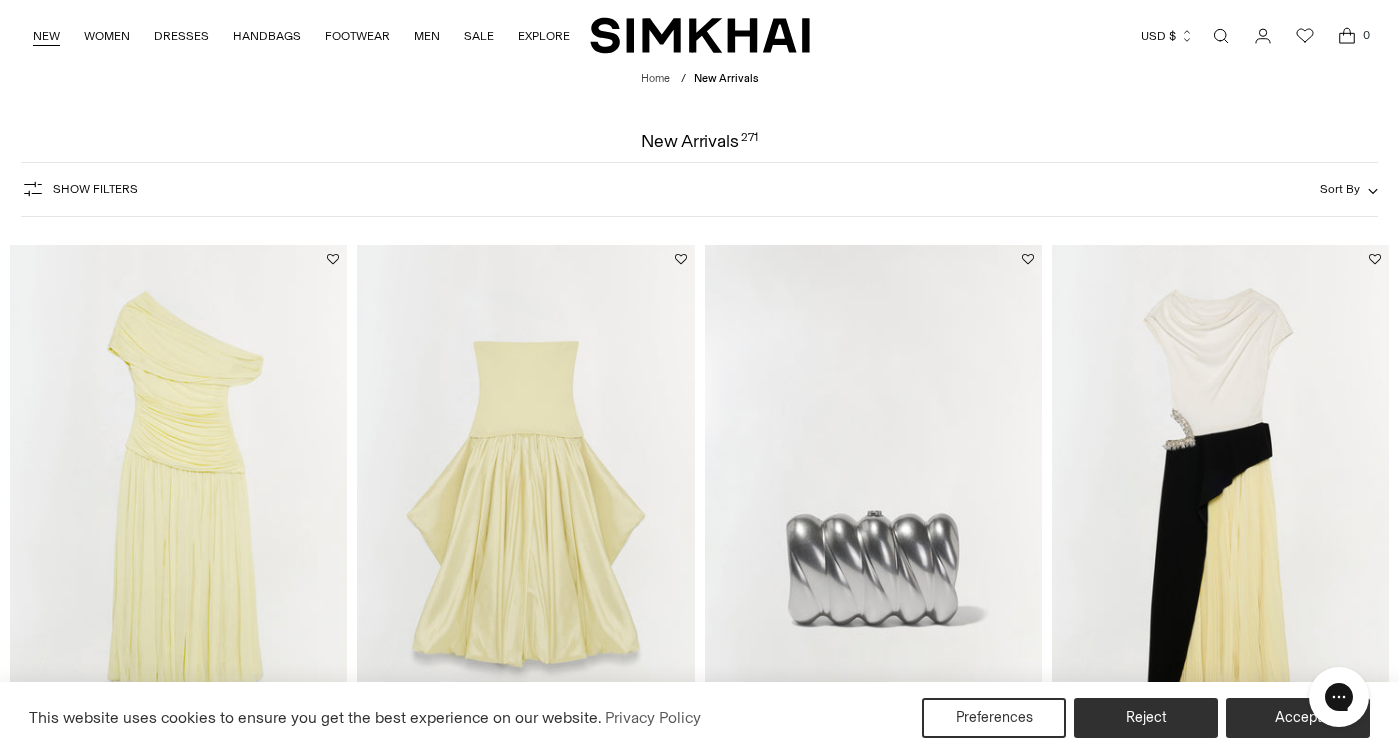 click on "NEW" at bounding box center (46, 36) 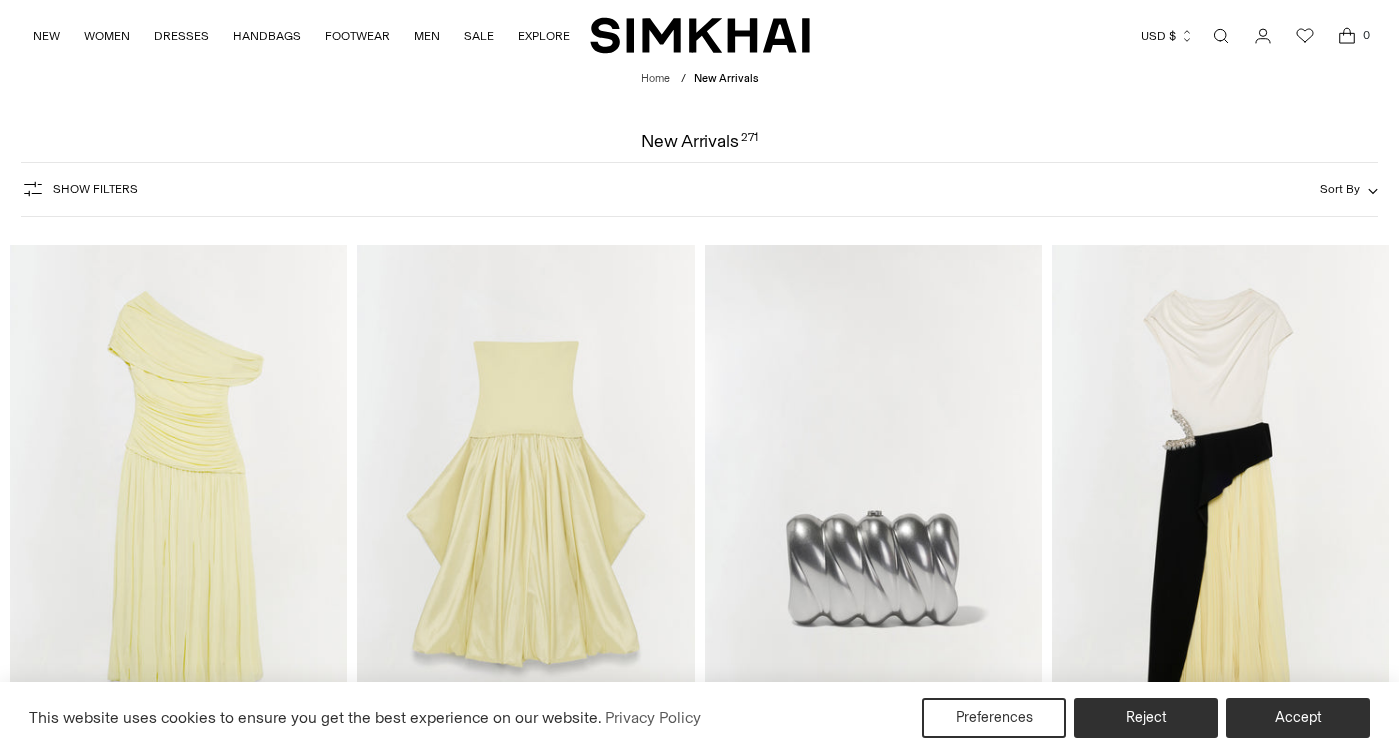scroll, scrollTop: 0, scrollLeft: 0, axis: both 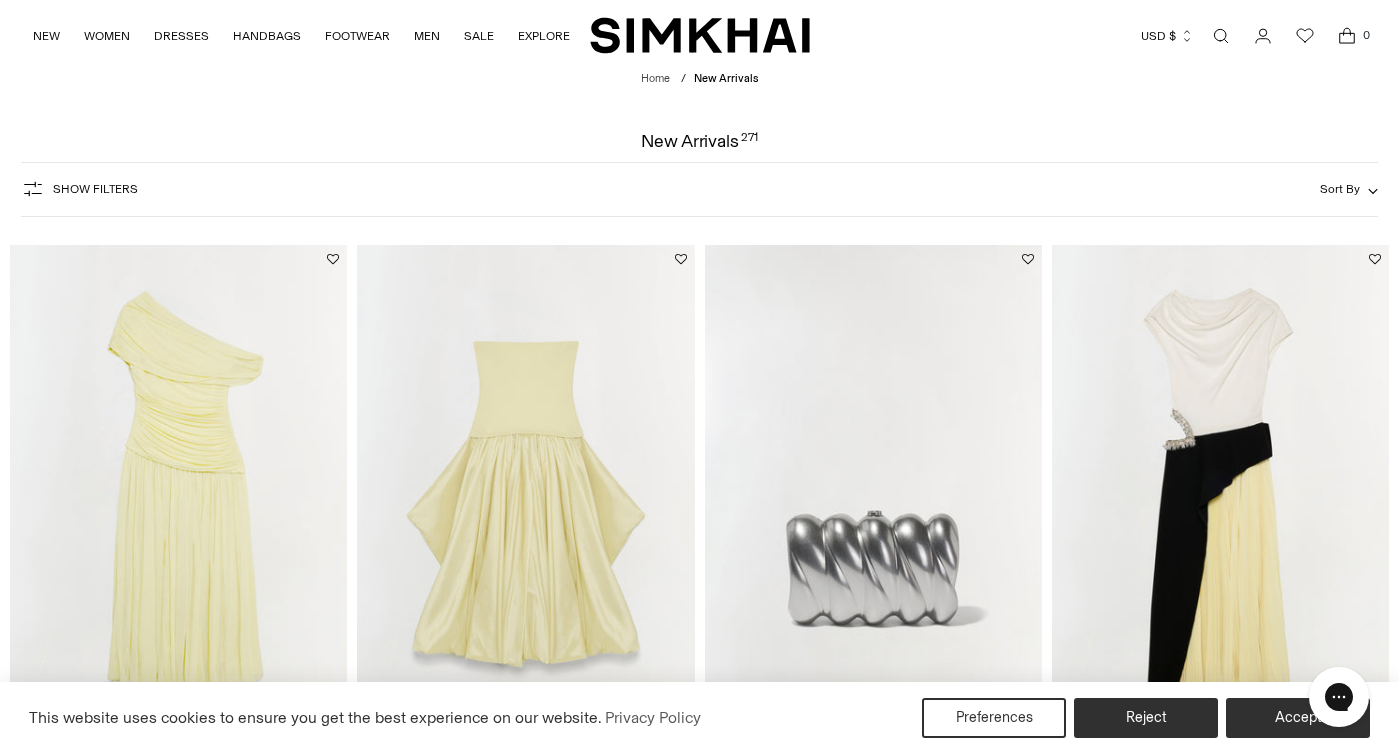 click on "Show Filters" at bounding box center [95, 189] 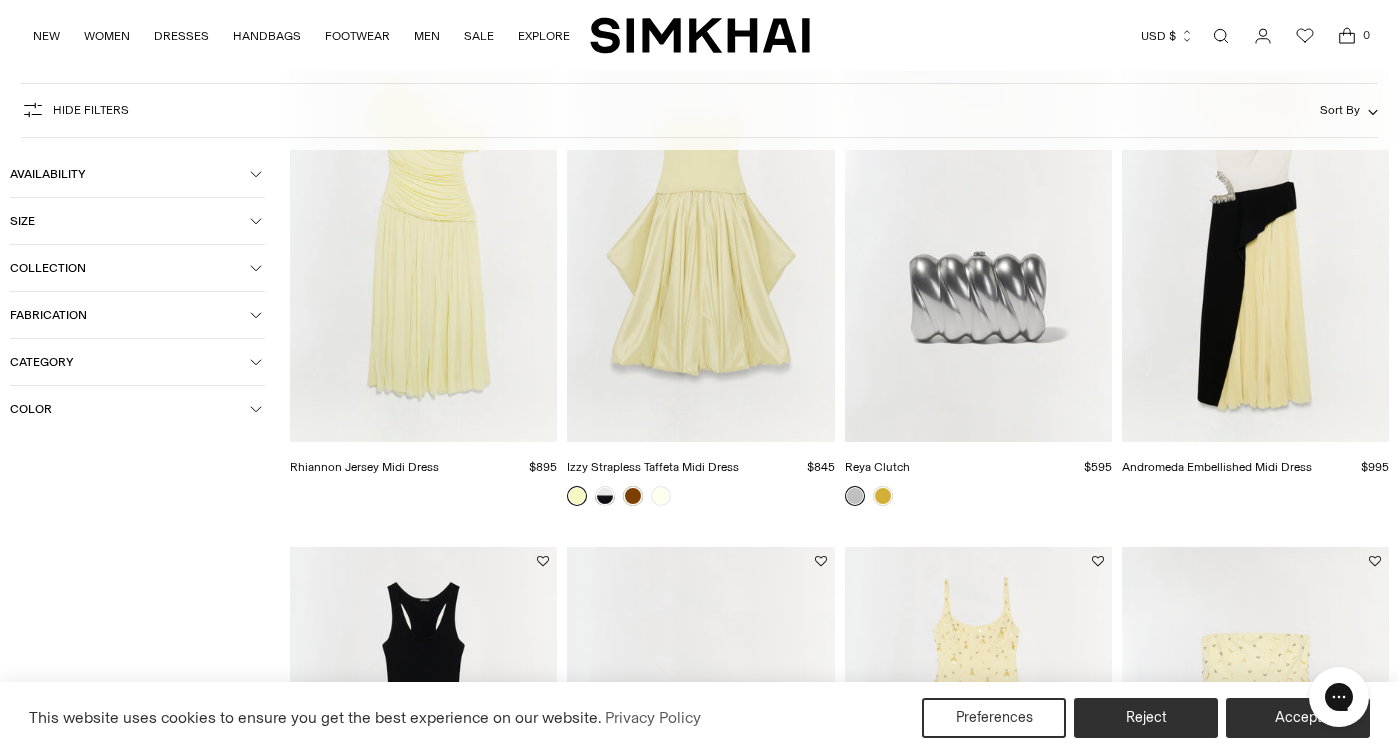 scroll, scrollTop: 63, scrollLeft: 0, axis: vertical 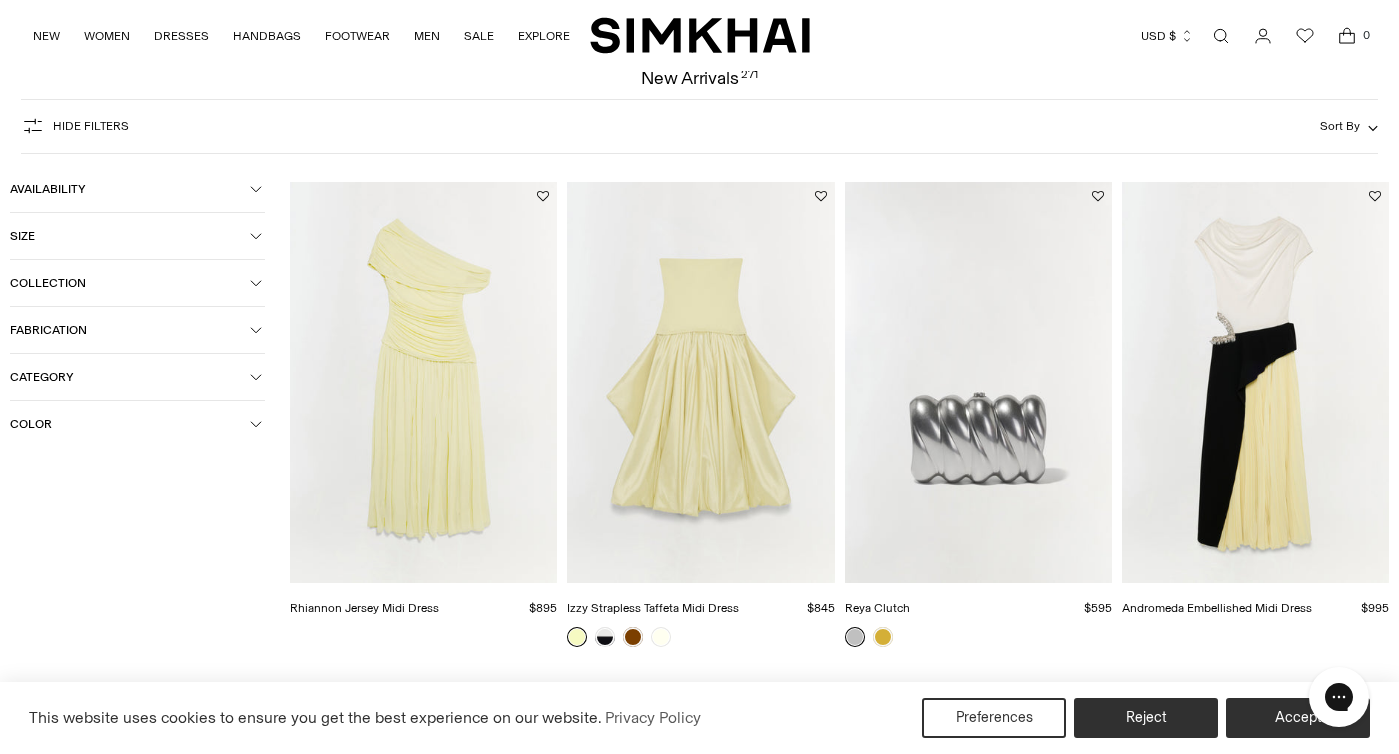 click 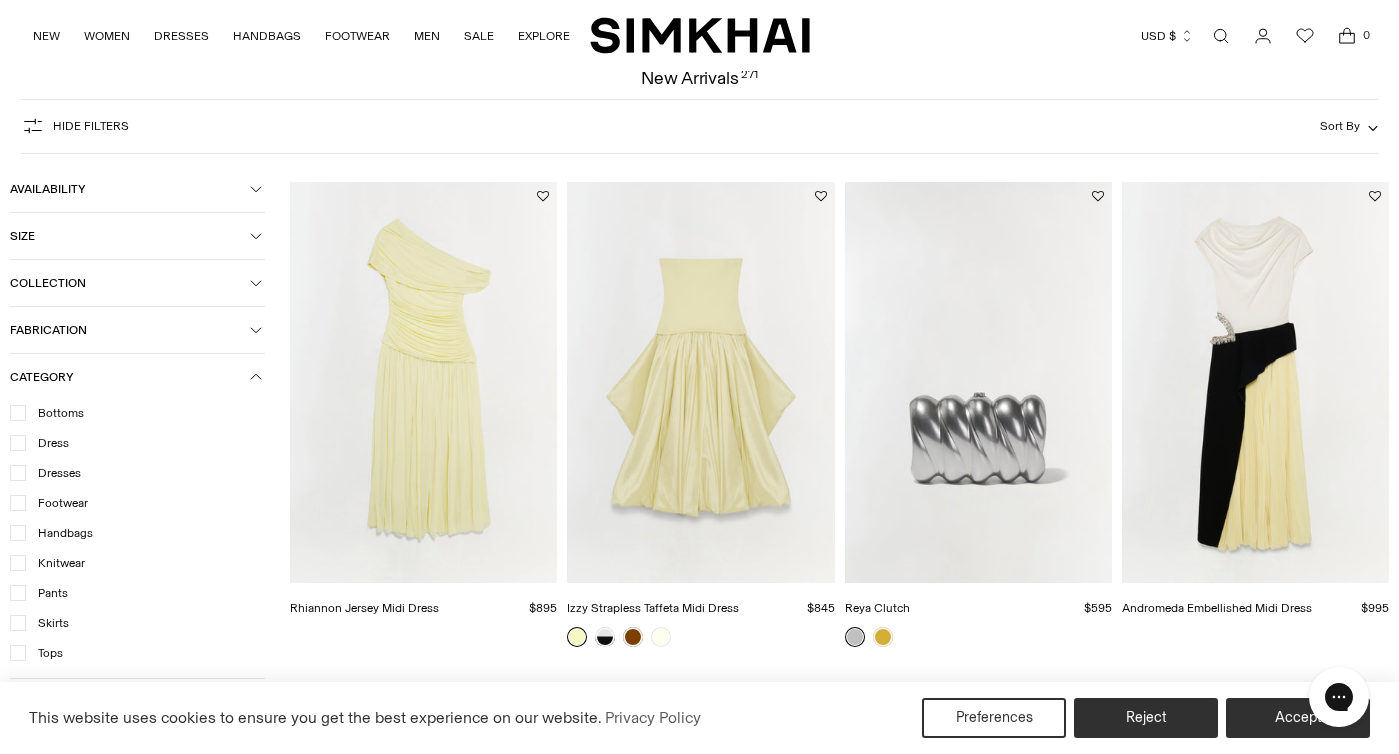 click on "Dresses" at bounding box center [53, 473] 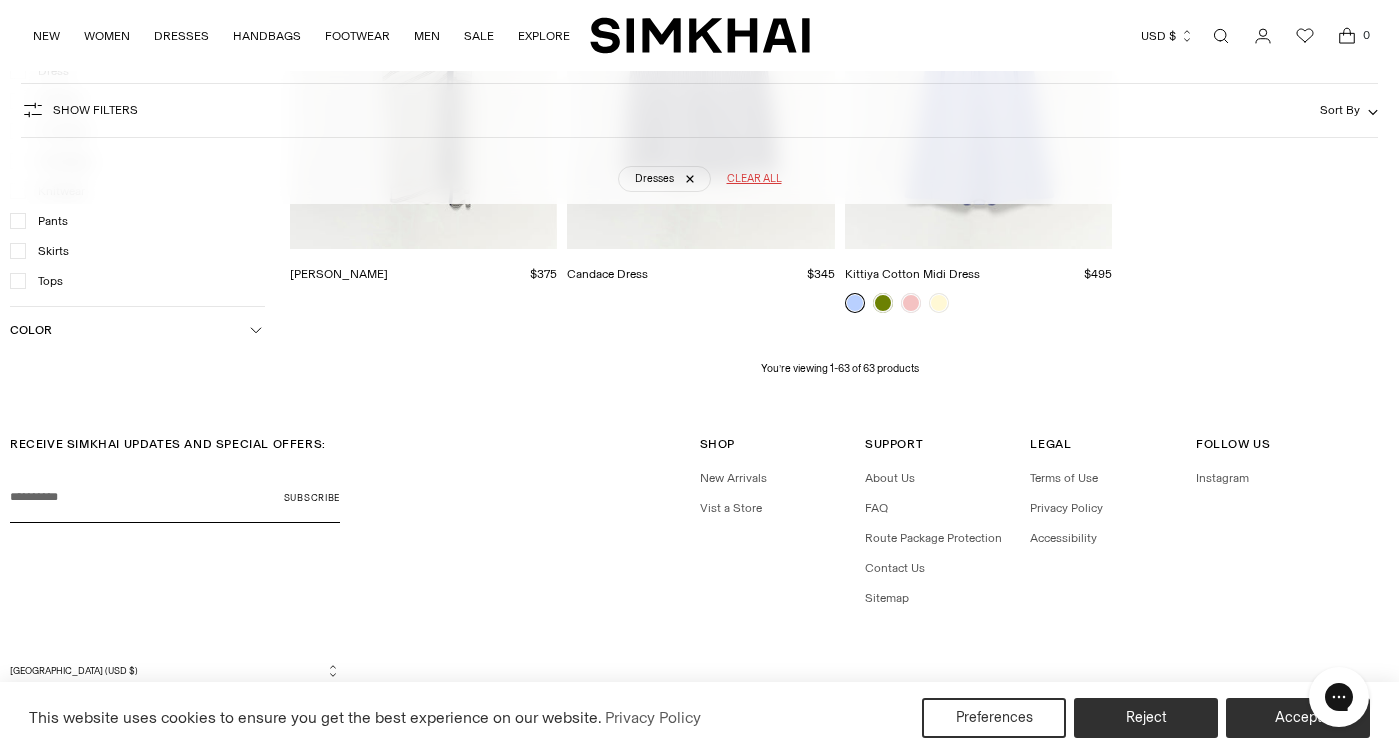 scroll, scrollTop: 8013, scrollLeft: 0, axis: vertical 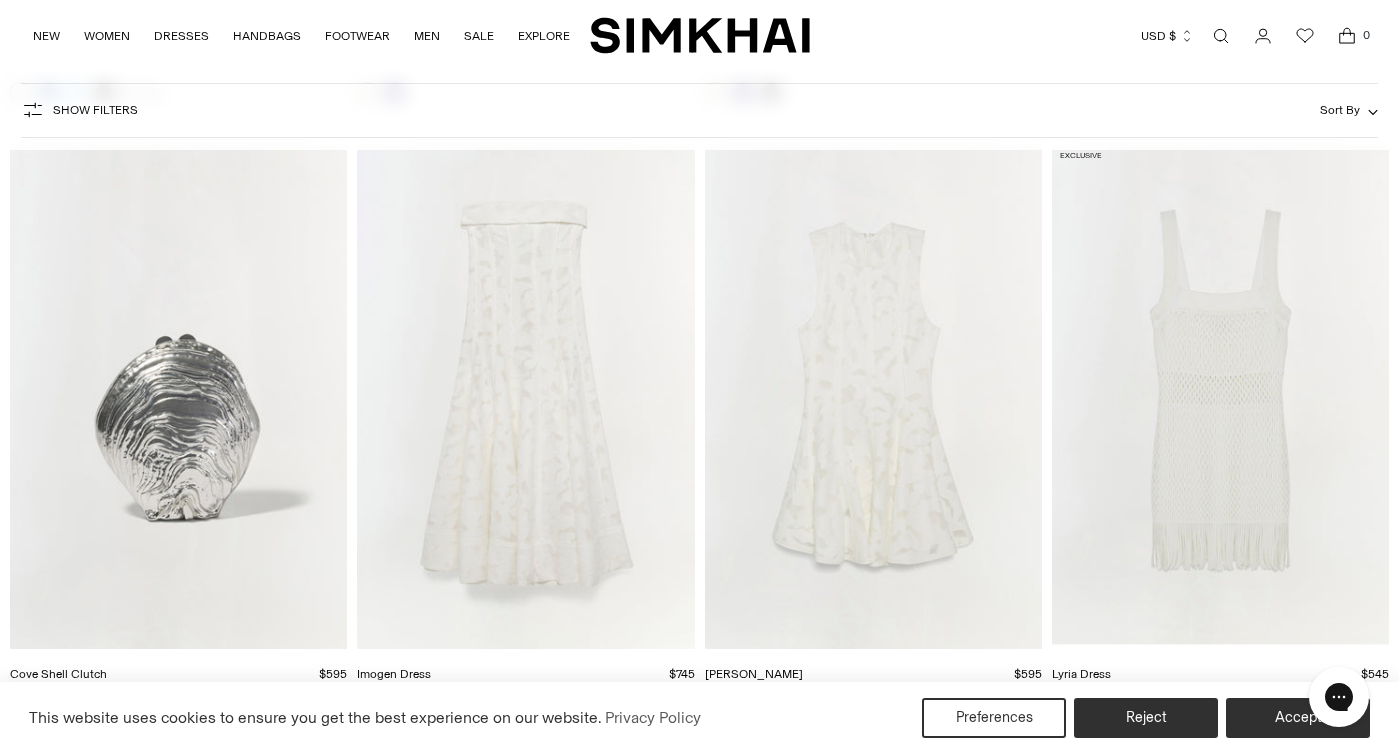 click at bounding box center [0, 0] 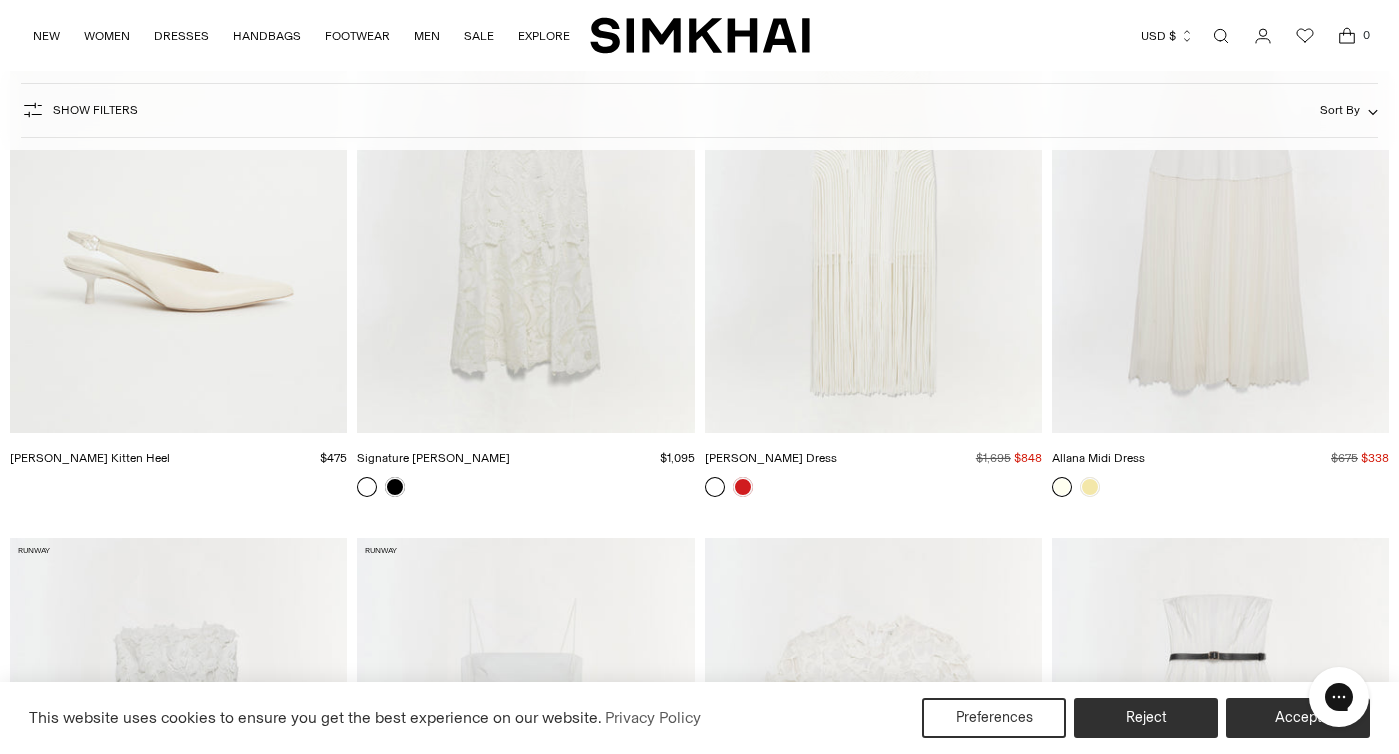 scroll, scrollTop: 9462, scrollLeft: 0, axis: vertical 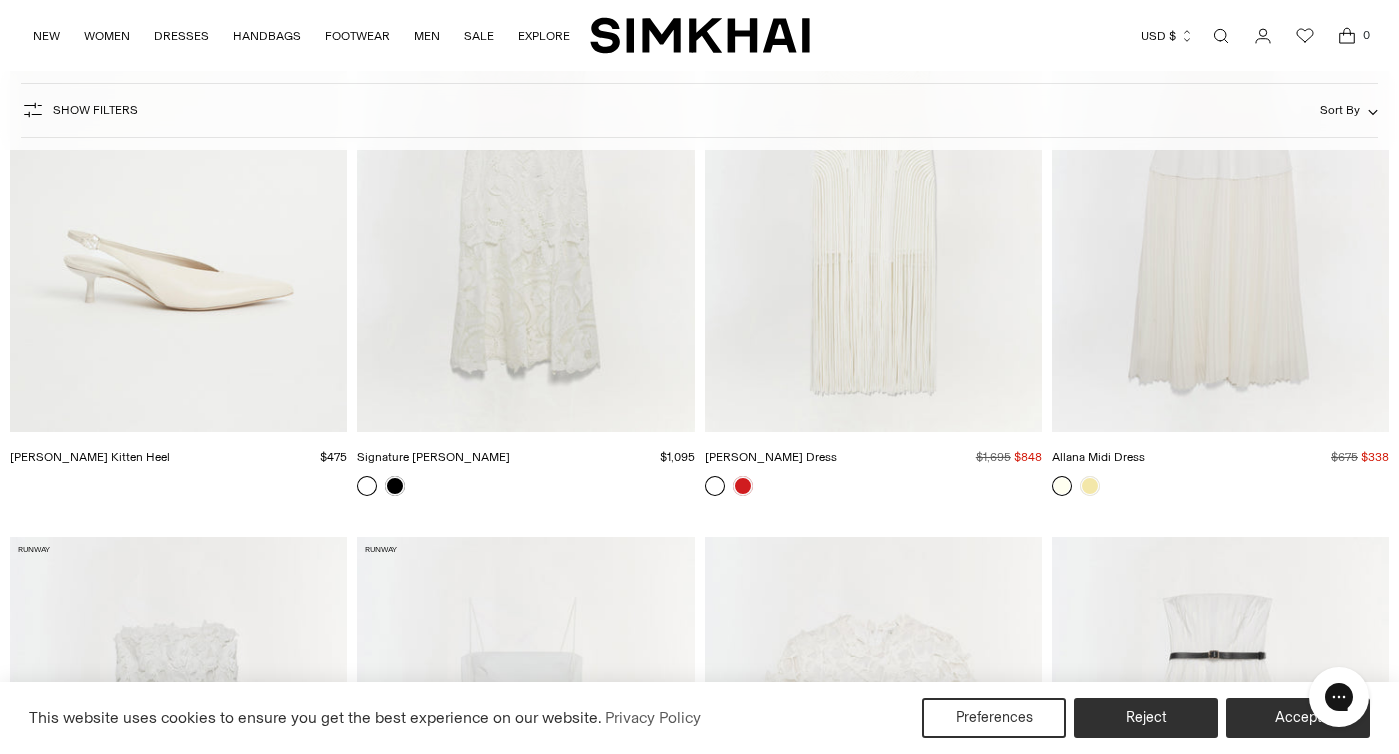 click at bounding box center (0, 0) 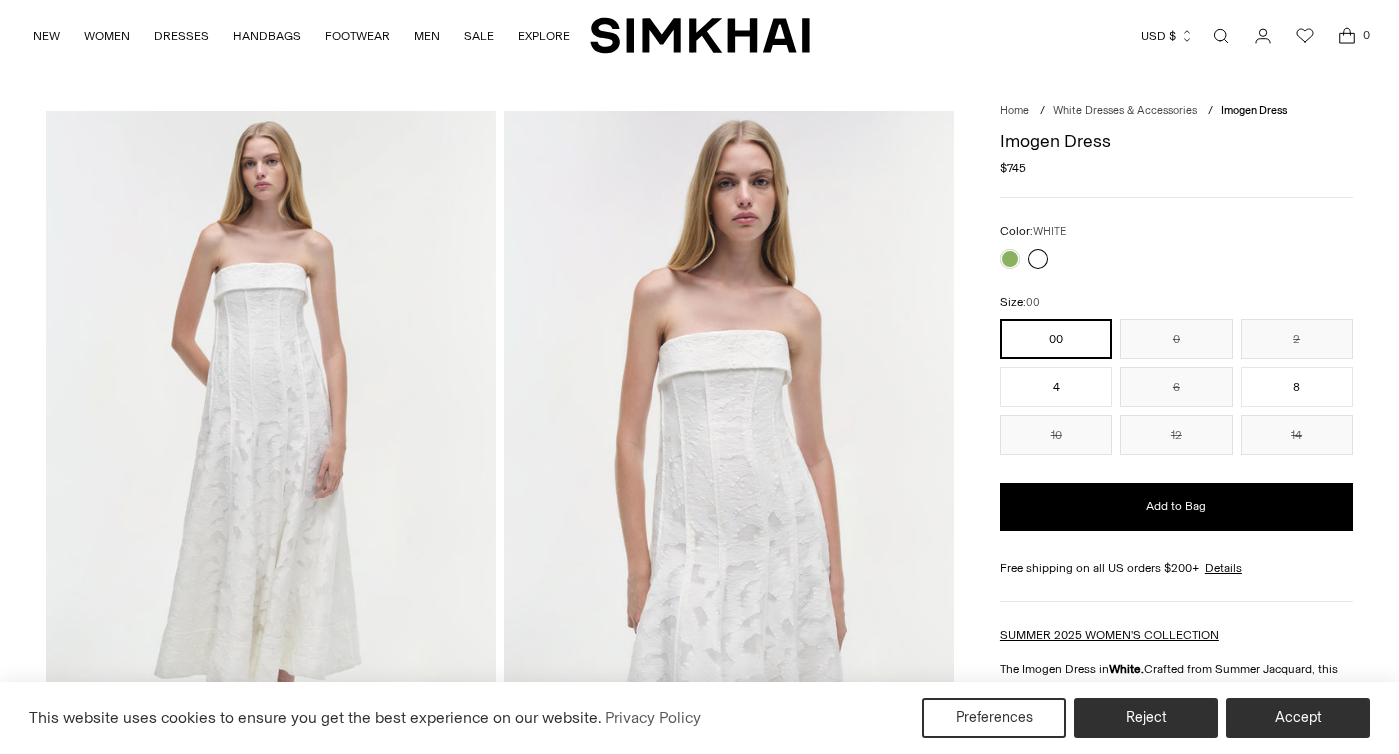 scroll, scrollTop: 0, scrollLeft: 0, axis: both 